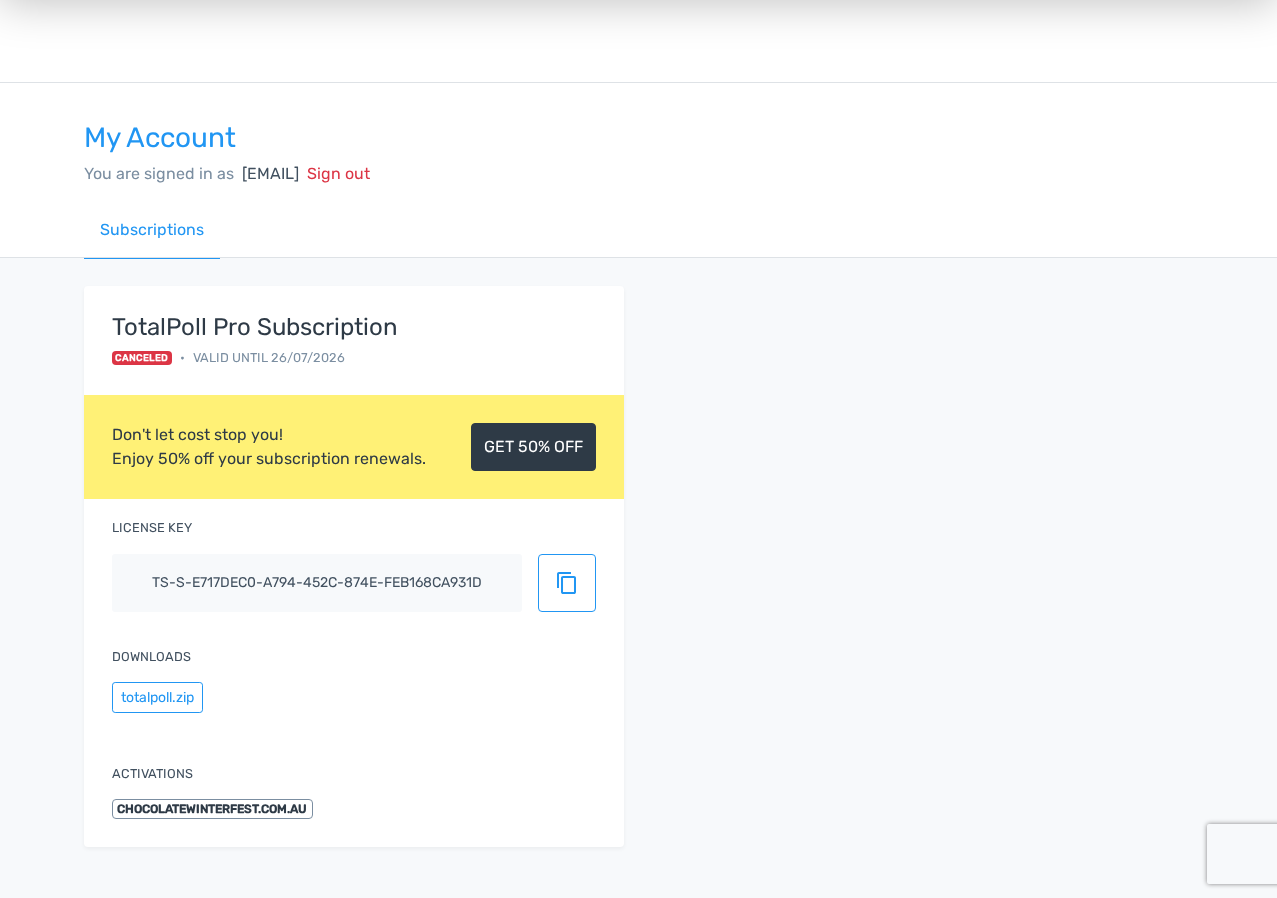 scroll, scrollTop: 21, scrollLeft: 0, axis: vertical 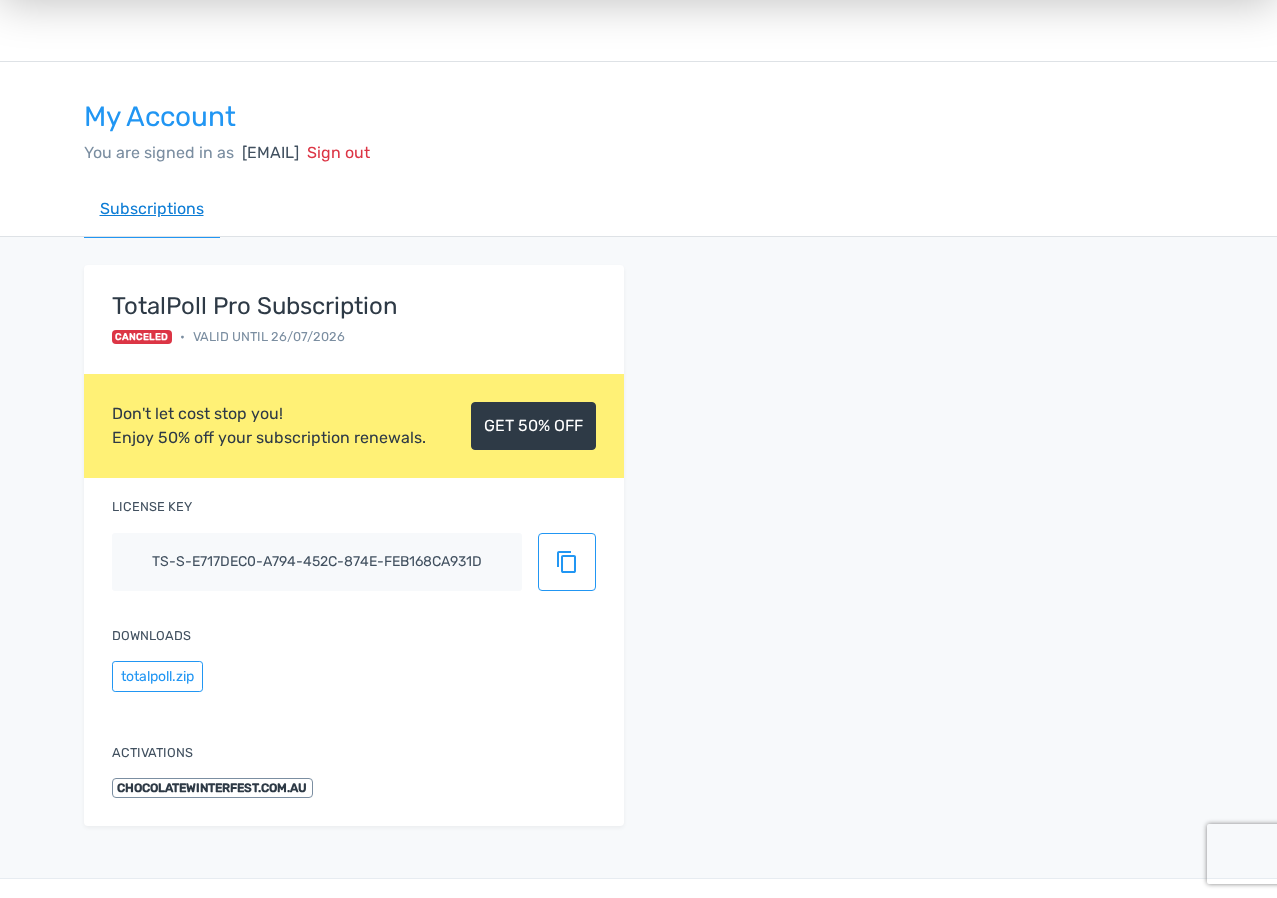 click on "Subscriptions" at bounding box center (152, 209) 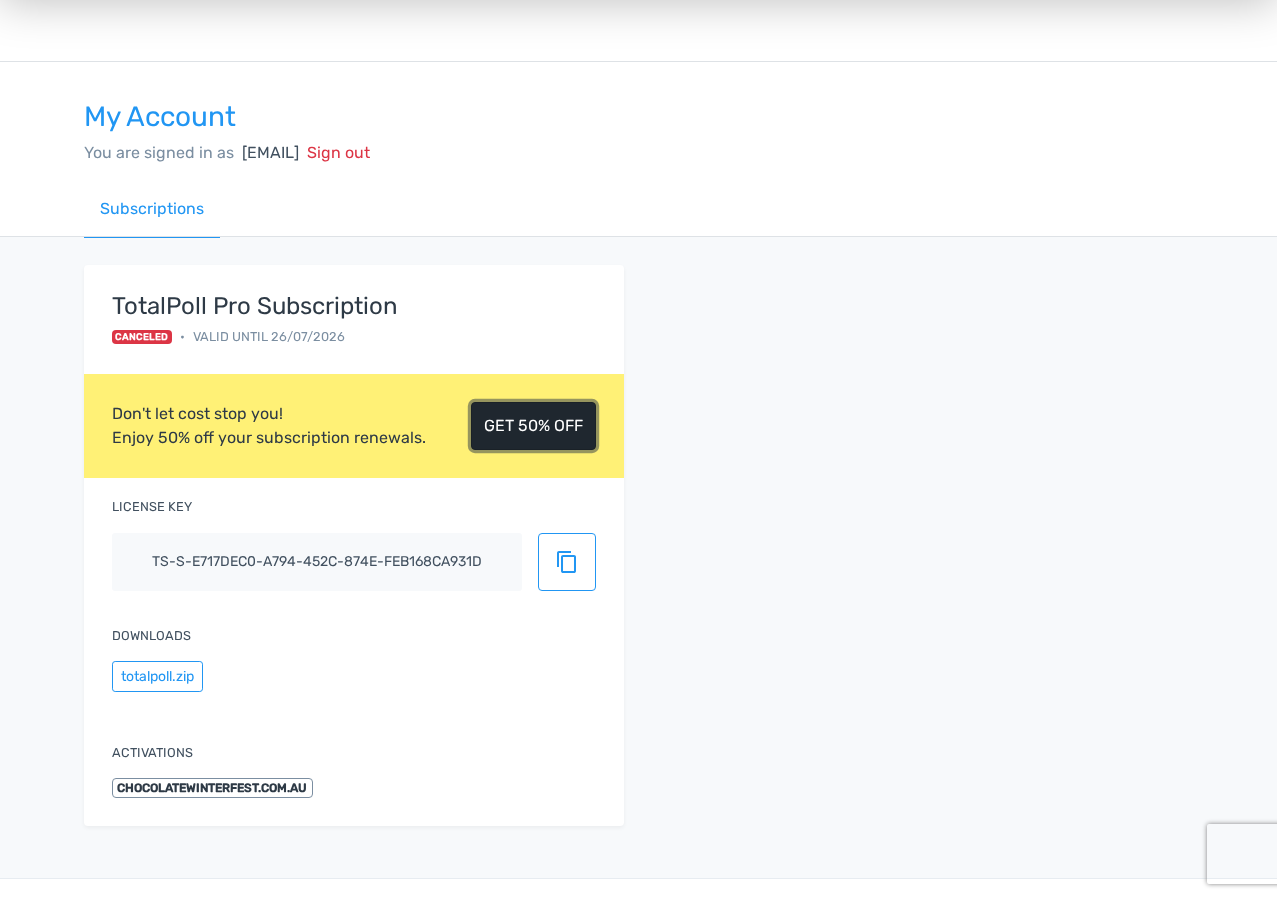 click on "GET 50%
OFF" at bounding box center (533, 426) 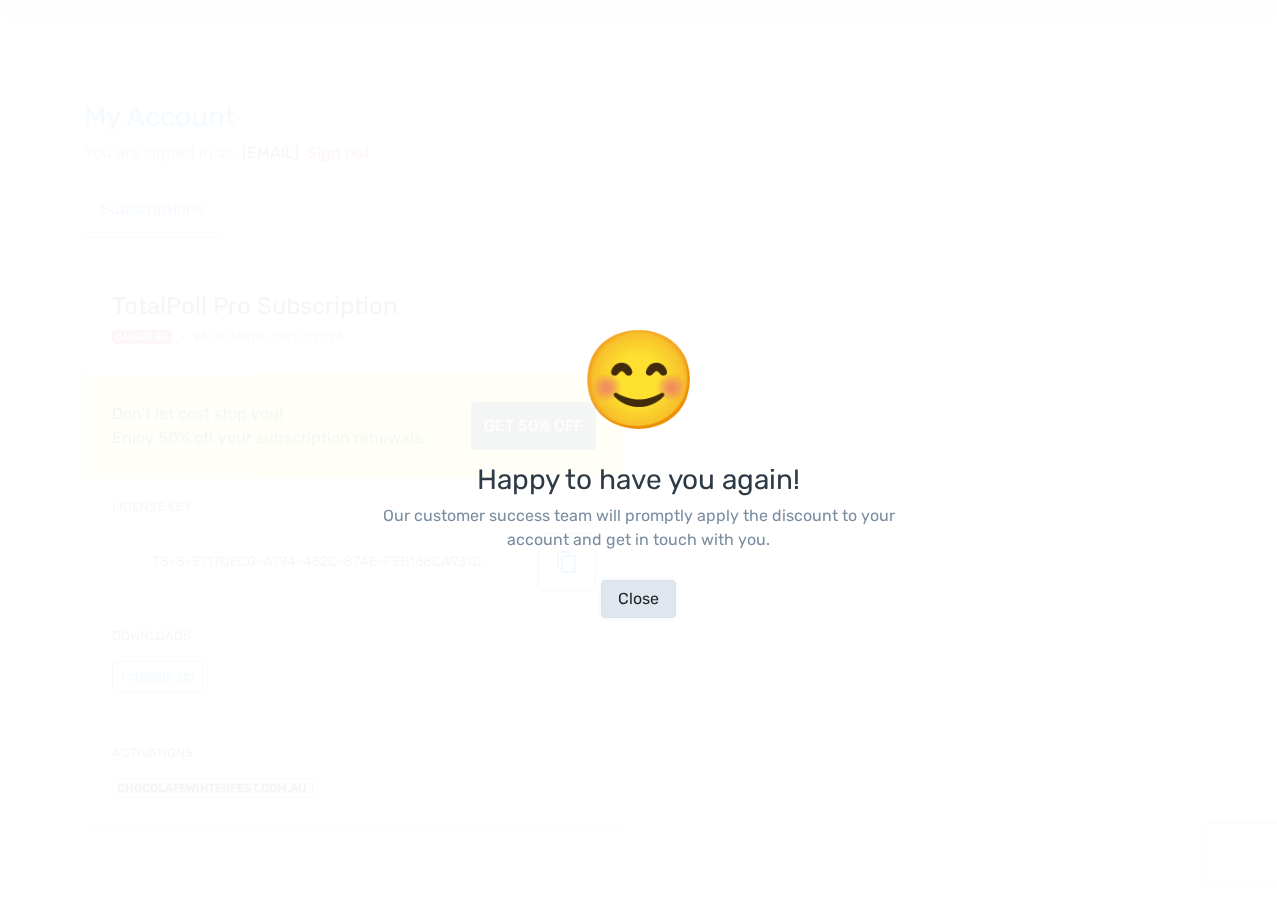 click on "Close" at bounding box center [638, 599] 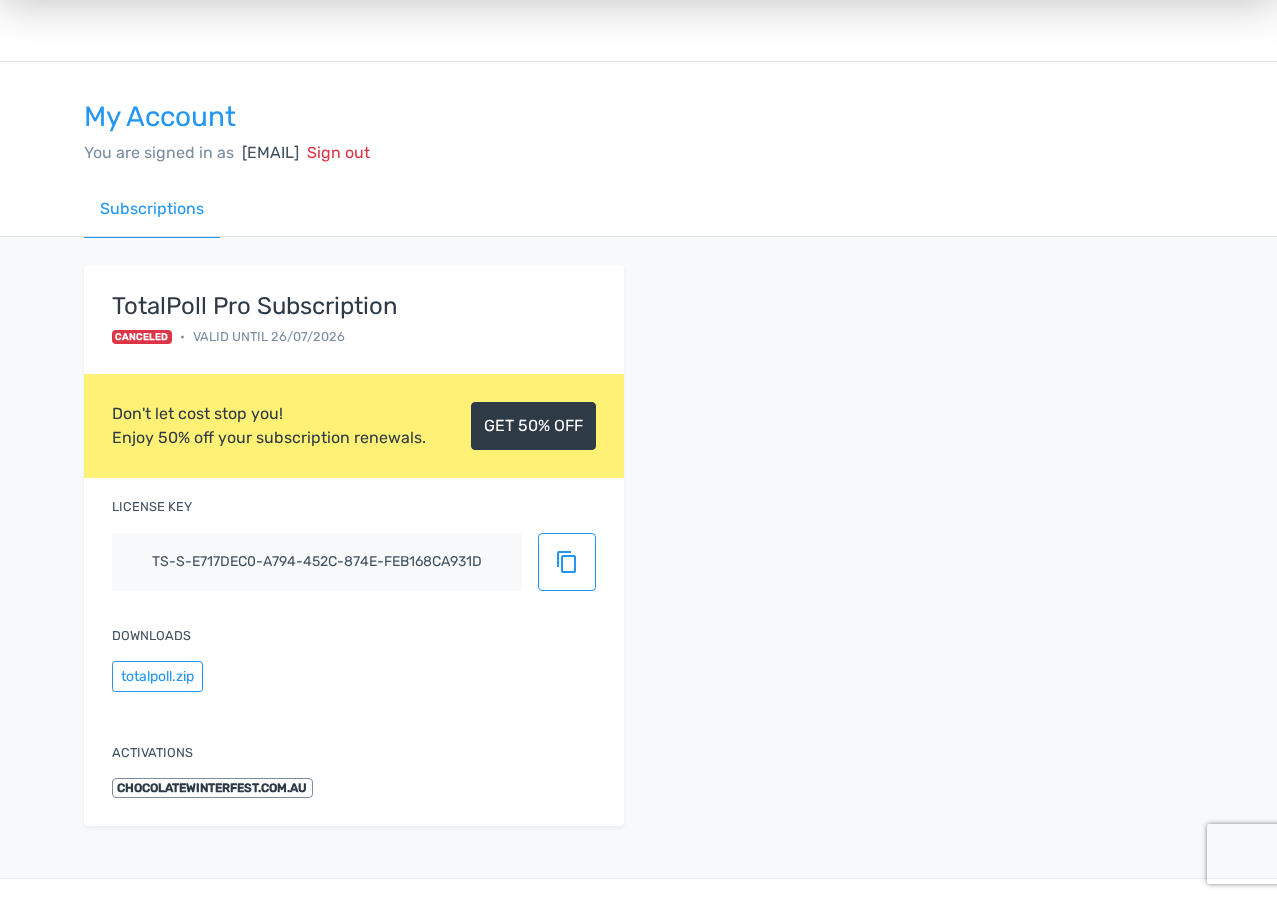 click on "TotalPoll Pro Subscription
Canceled
•
Valid until [DATE]
Don't let cost stop you!
Enjoy 50% off your subscription renewals.
GET 50%
OFF   License
key   [LICENSE_KEY]   content_copy   Downloads   totalpoll.zip
Activations     [DOMAIN]" at bounding box center (639, 557) 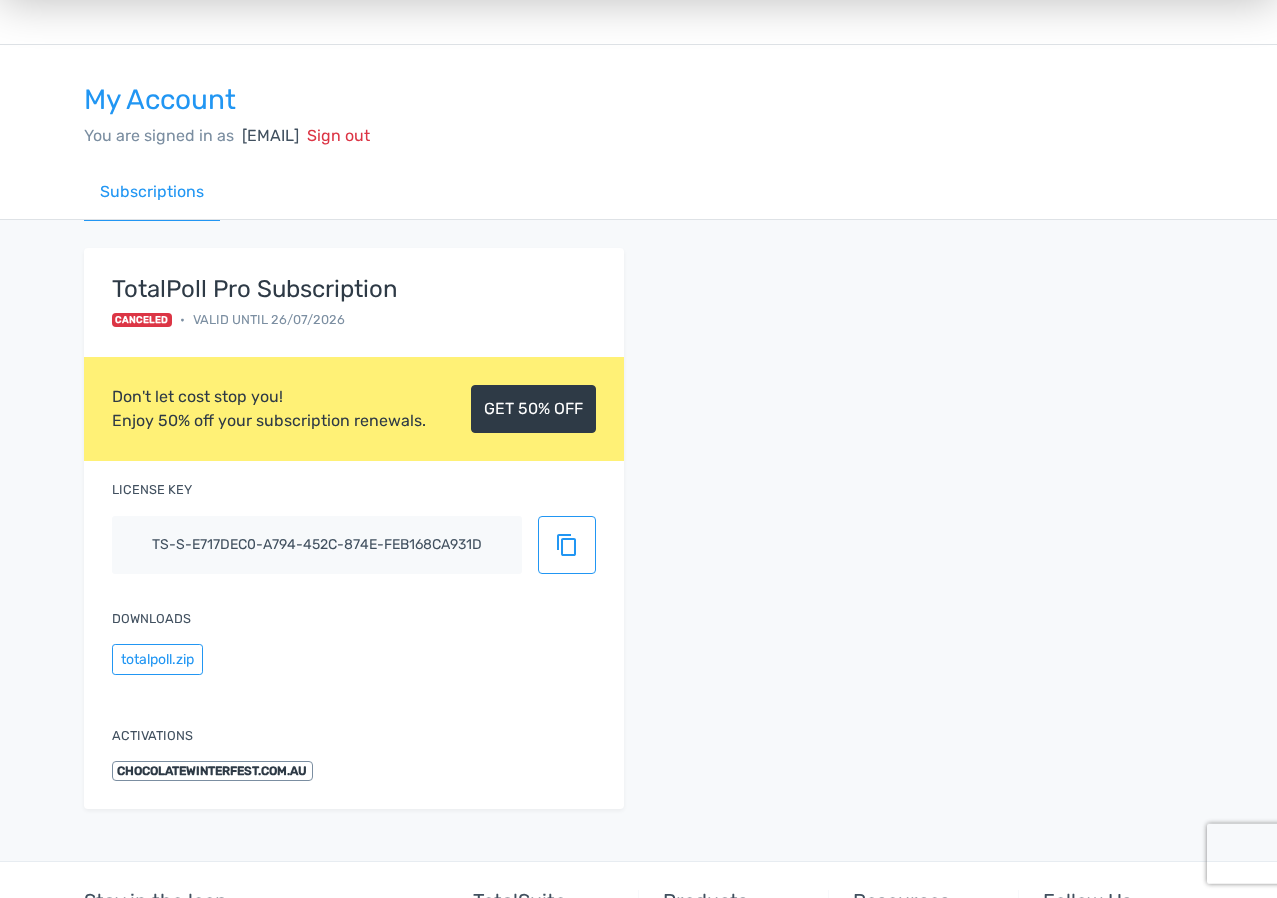 scroll, scrollTop: 0, scrollLeft: 0, axis: both 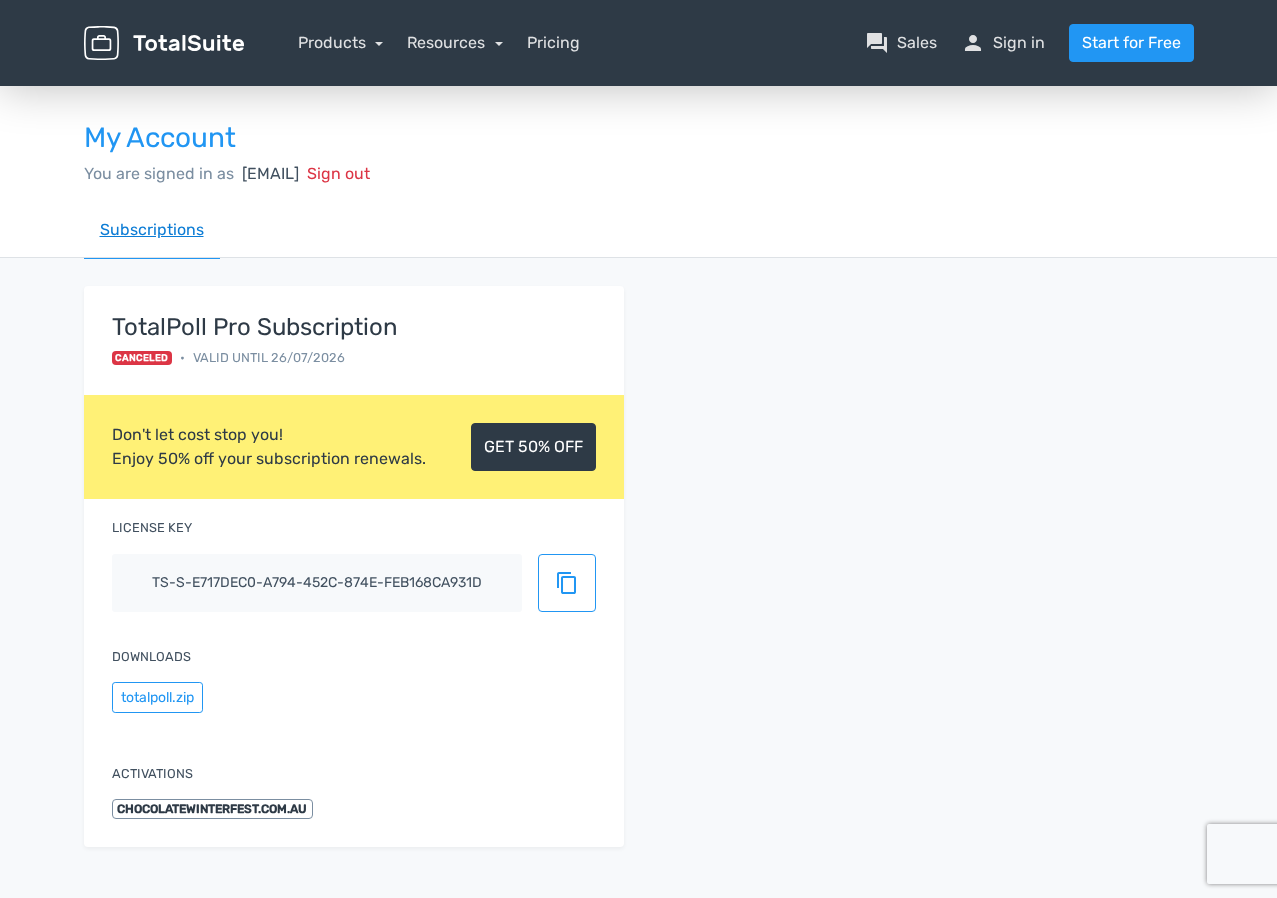 click on "Subscriptions" at bounding box center (152, 230) 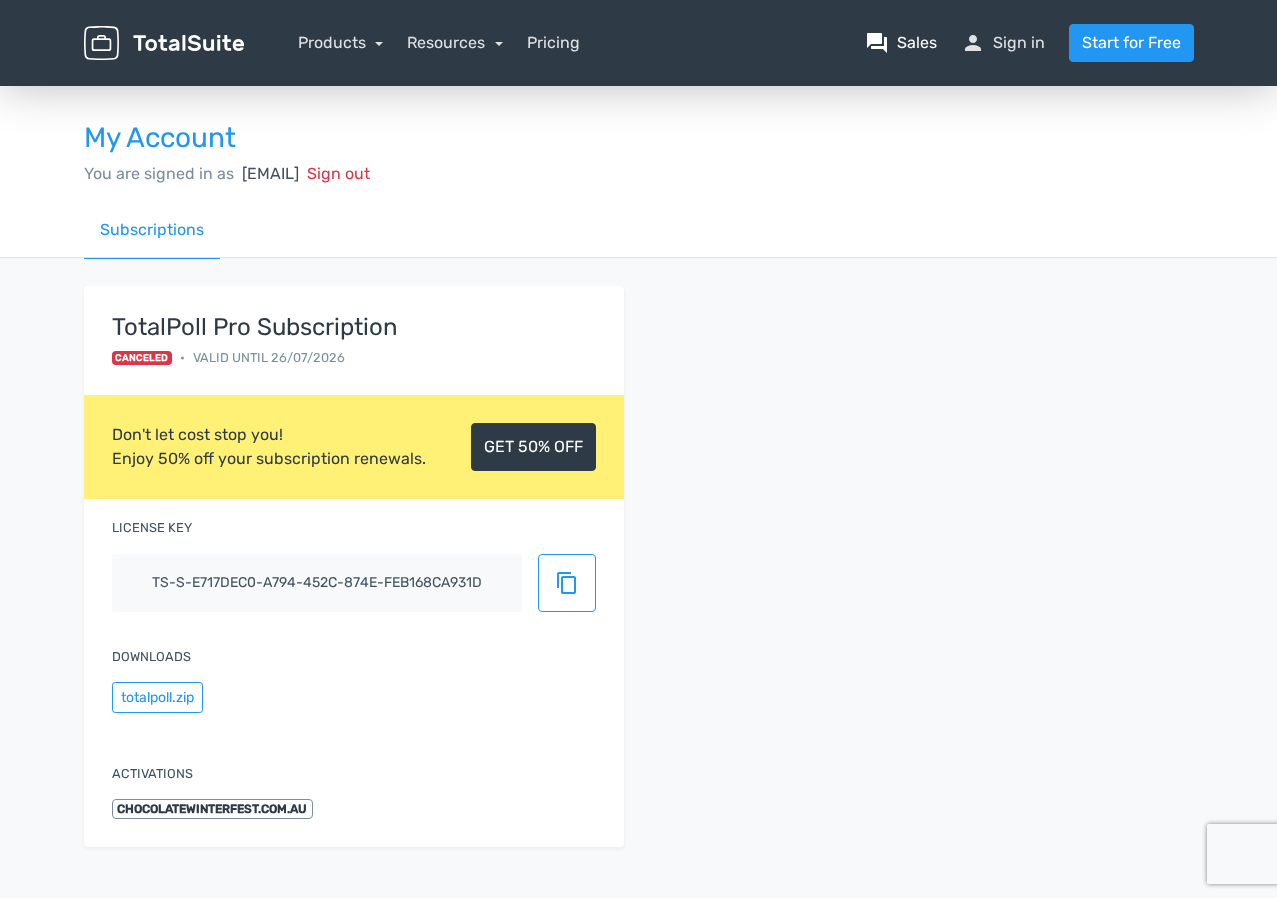 click on "question_answer Sales" at bounding box center [901, 43] 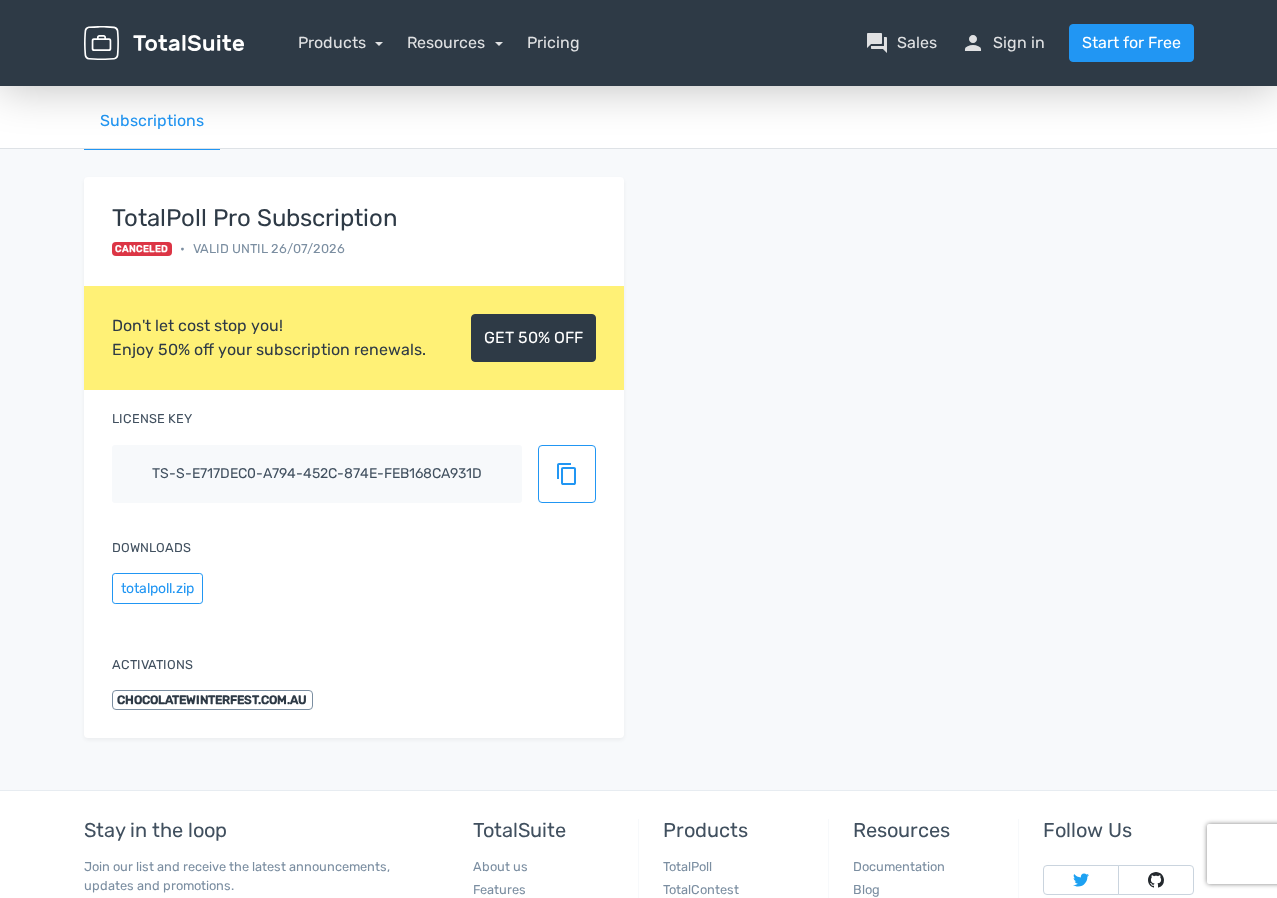 scroll, scrollTop: 0, scrollLeft: 0, axis: both 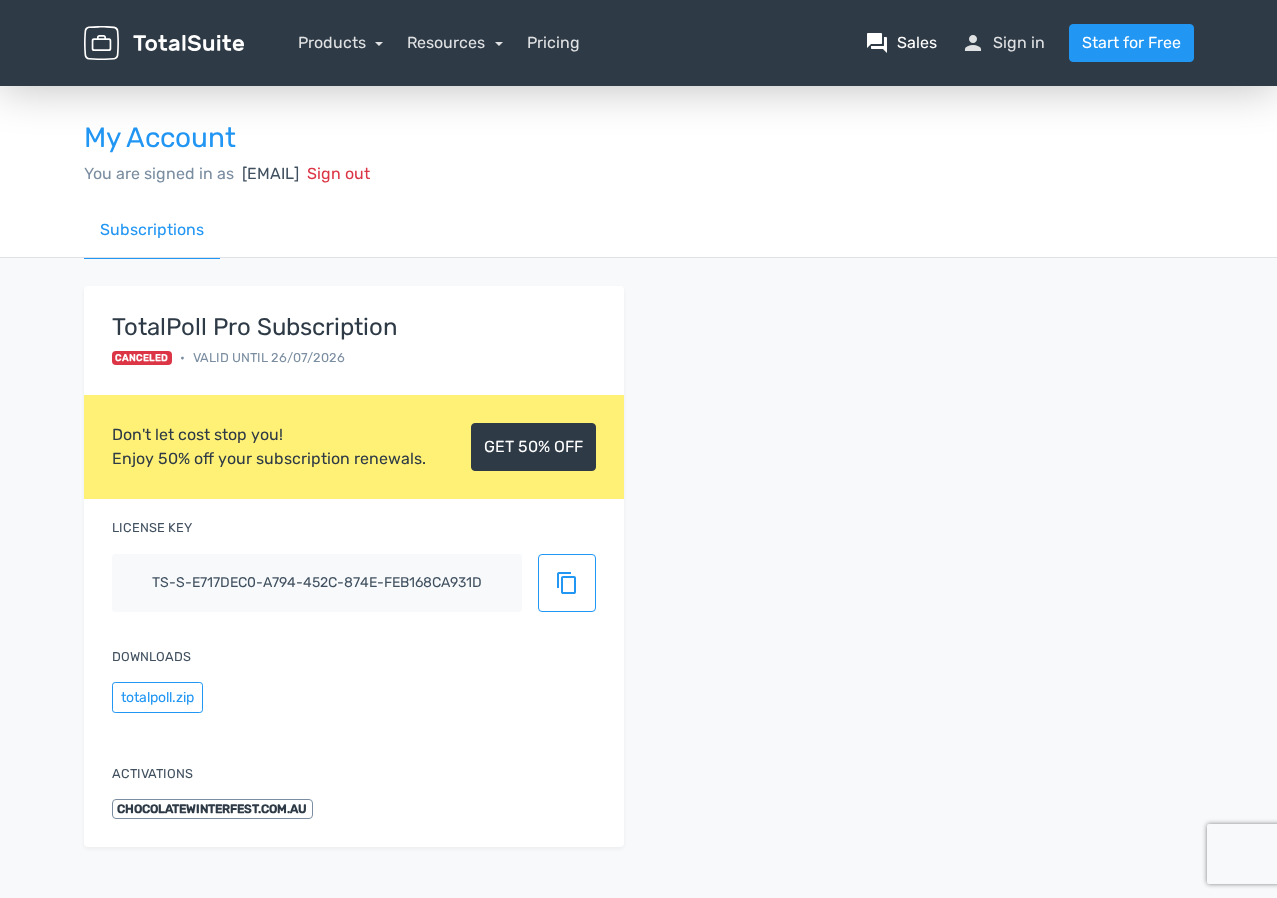 click on "question_answer Sales" at bounding box center (901, 43) 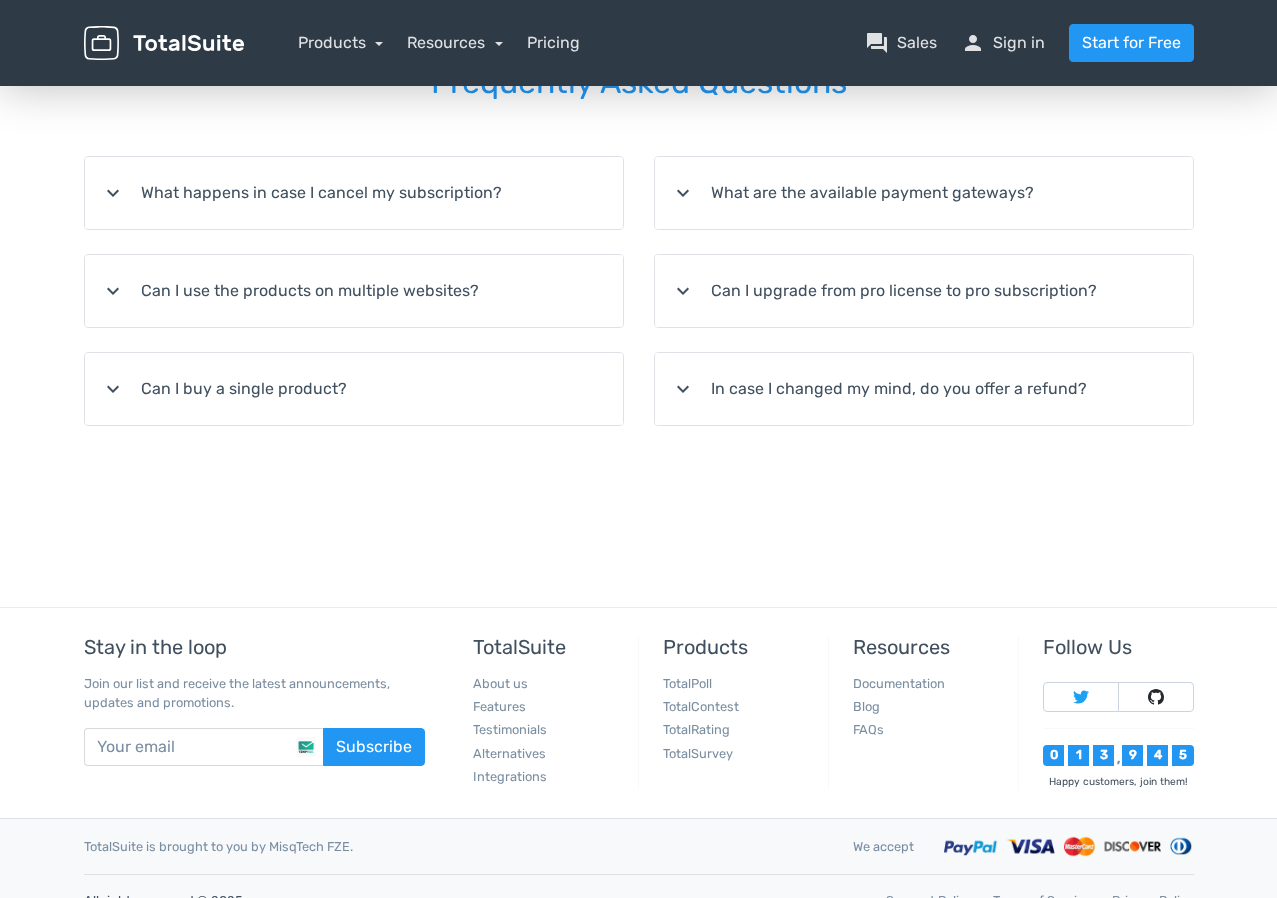scroll, scrollTop: 401, scrollLeft: 0, axis: vertical 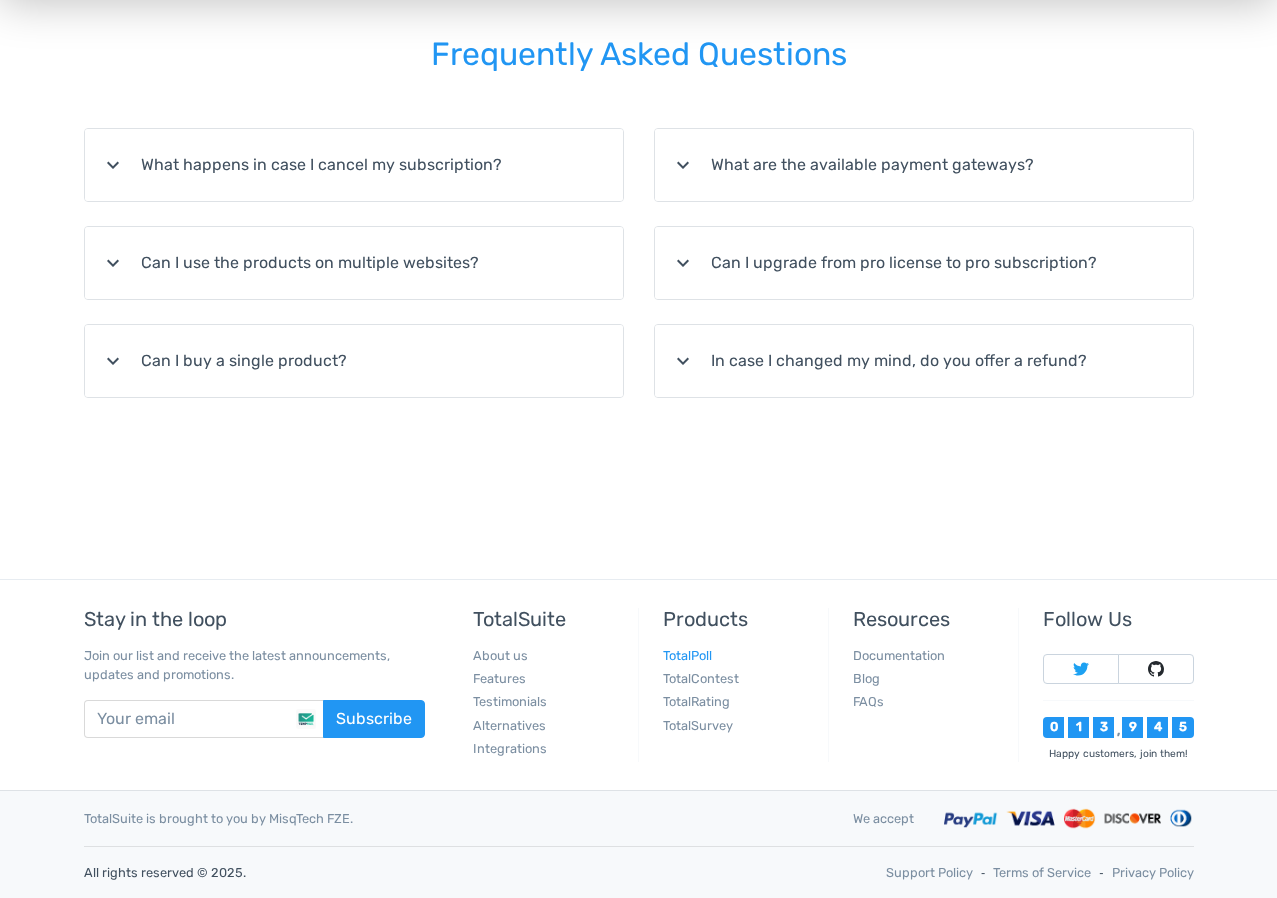 click on "TotalPoll" at bounding box center (687, 655) 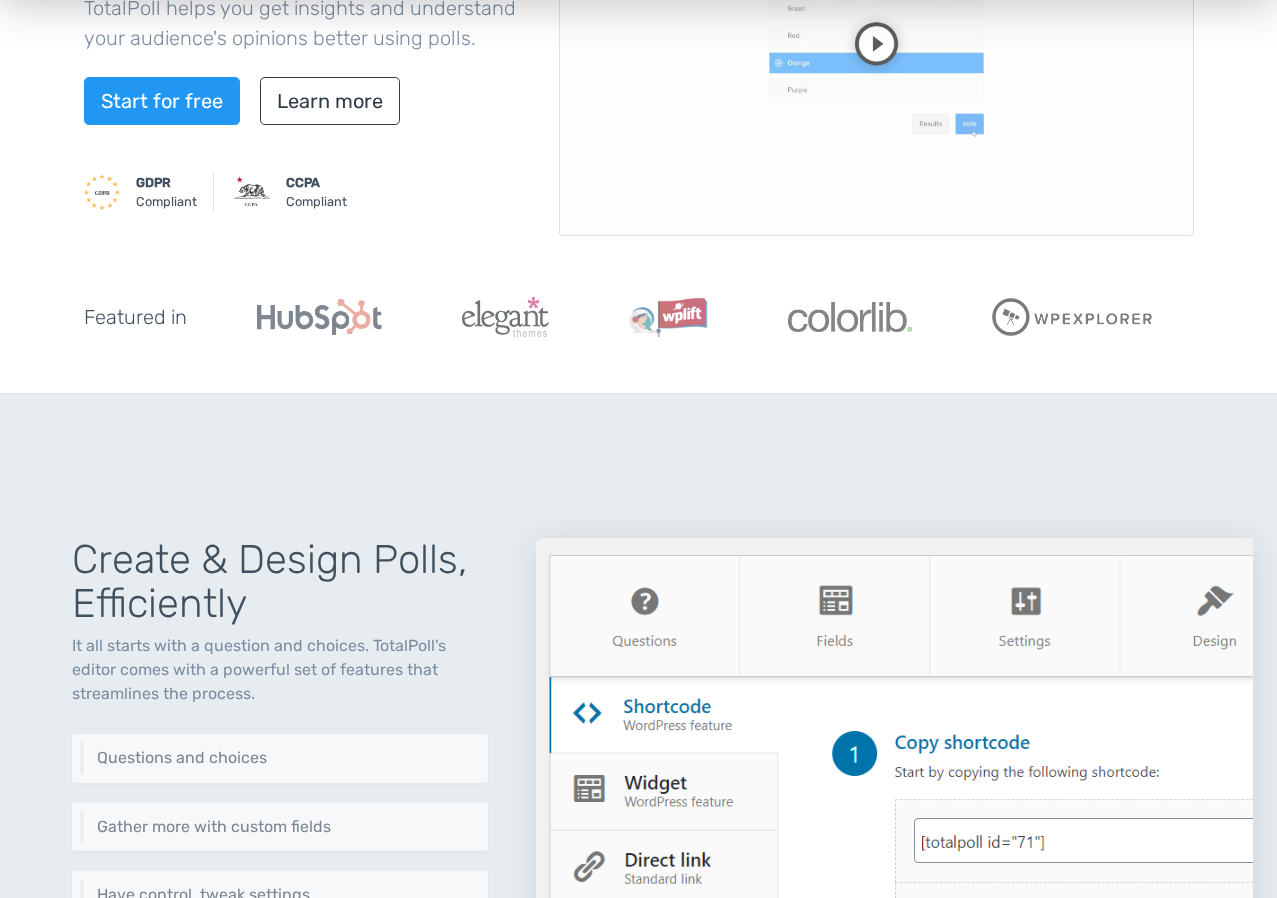 scroll, scrollTop: 0, scrollLeft: 0, axis: both 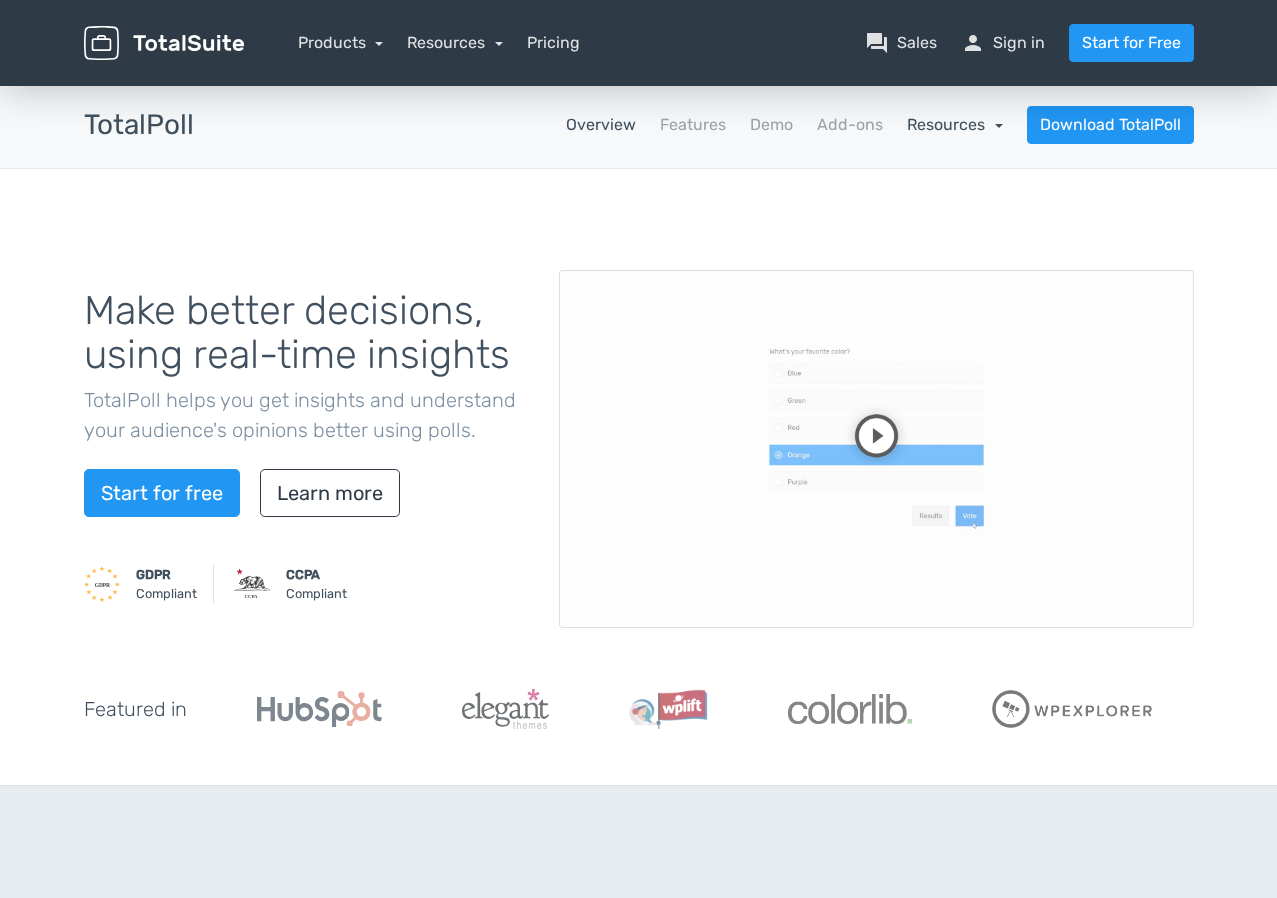 click on "Resources" at bounding box center (955, 124) 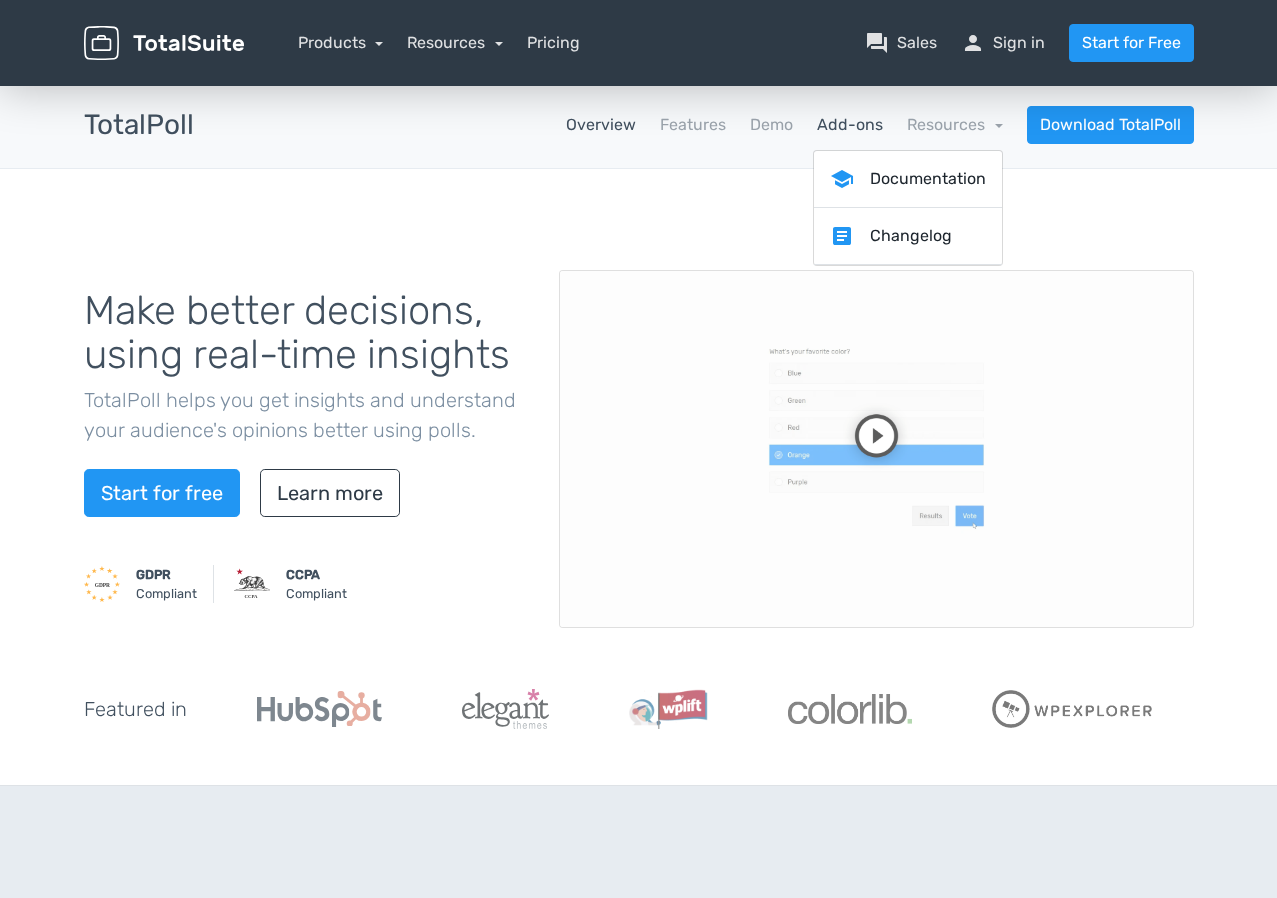 click on "Add-ons" at bounding box center (850, 125) 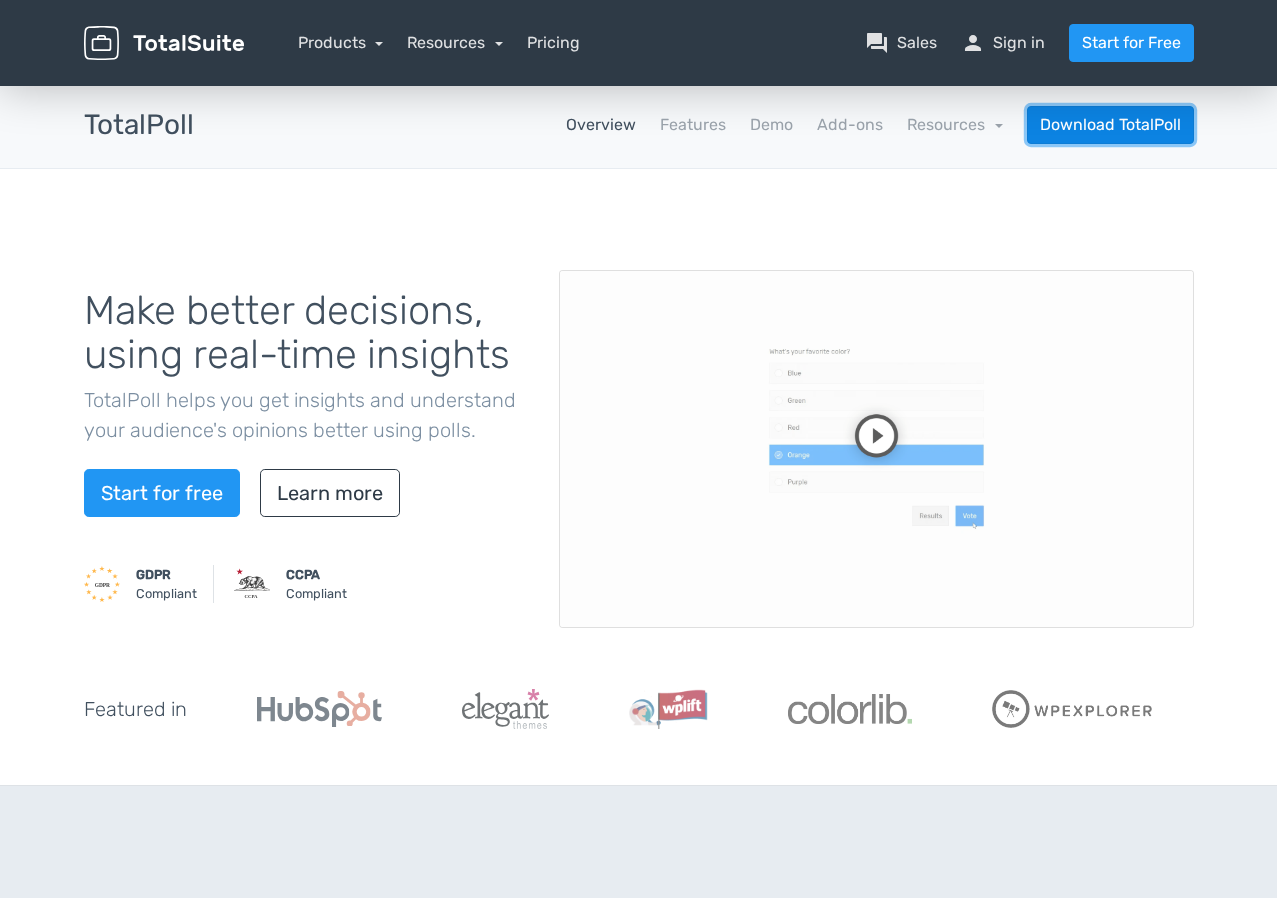 click on "Download TotalPoll" at bounding box center [1110, 125] 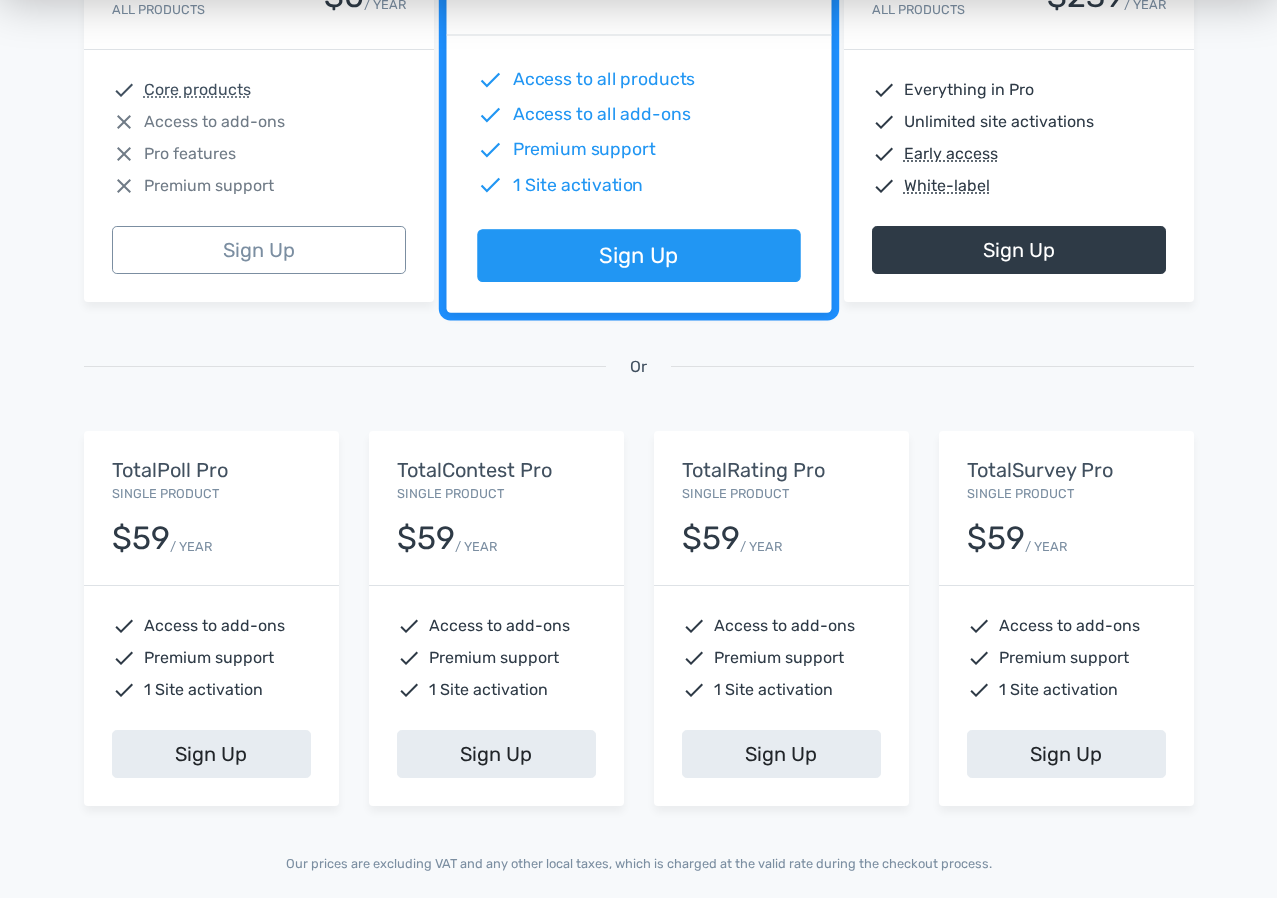 scroll, scrollTop: 484, scrollLeft: 0, axis: vertical 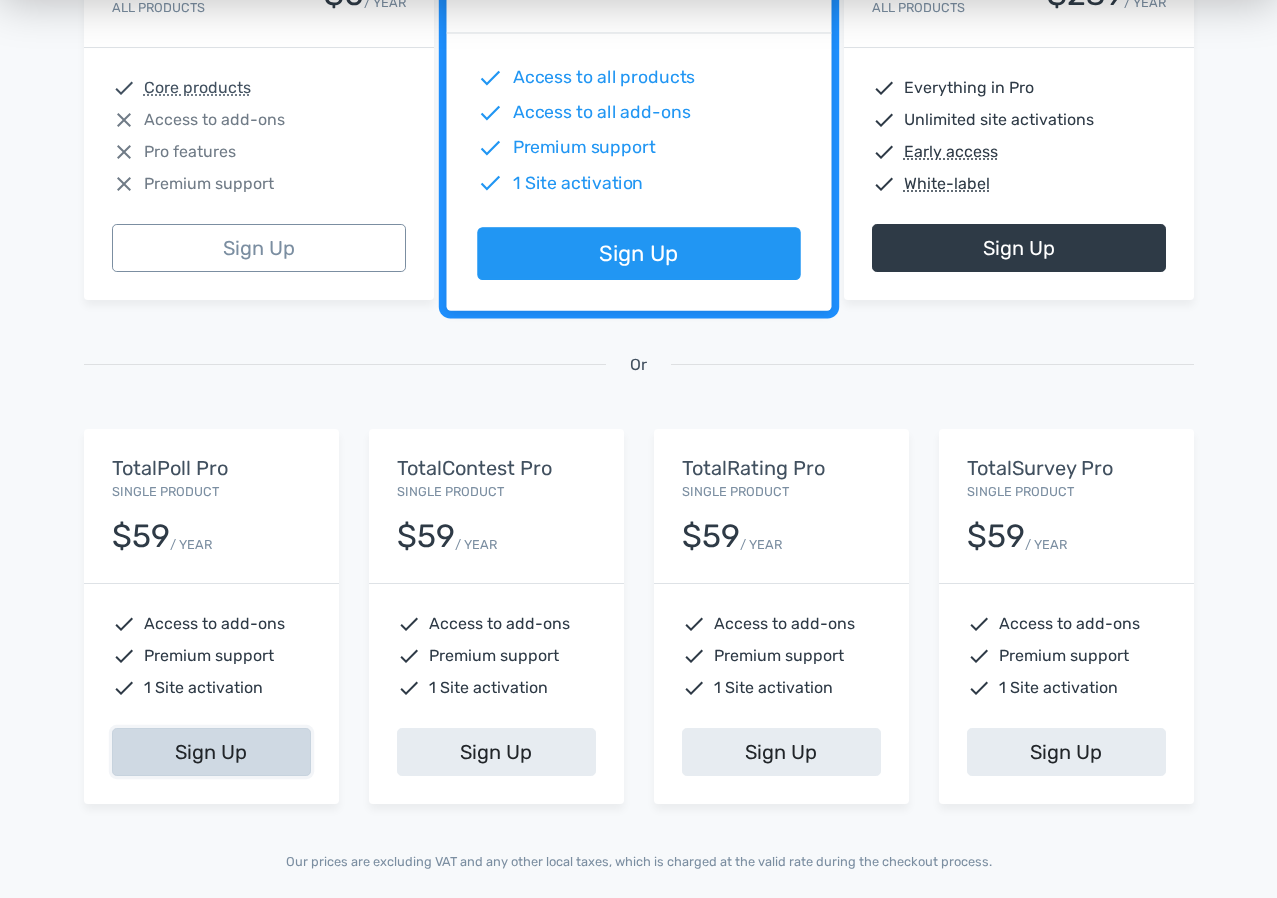click on "Sign Up" at bounding box center (211, 752) 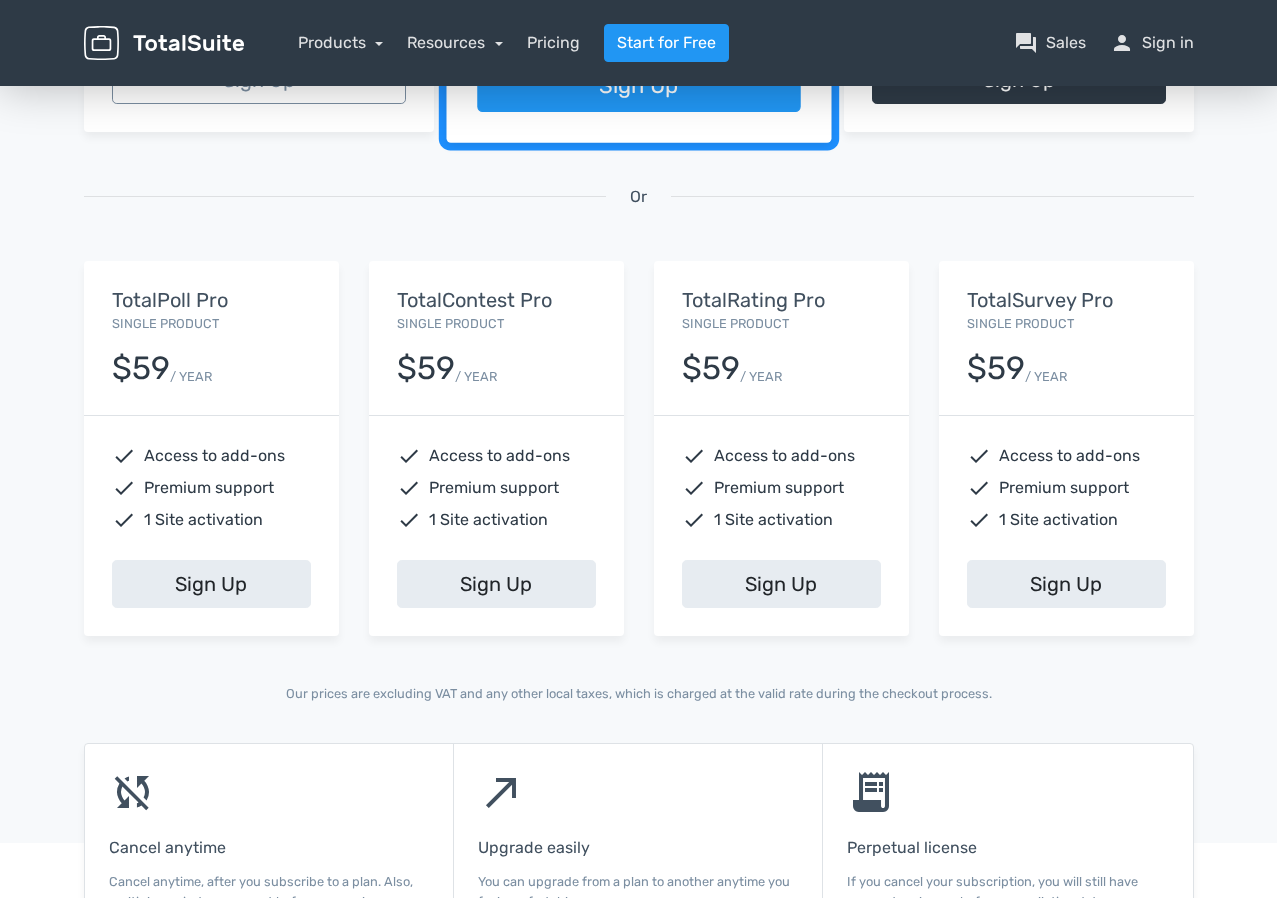 scroll, scrollTop: 651, scrollLeft: 0, axis: vertical 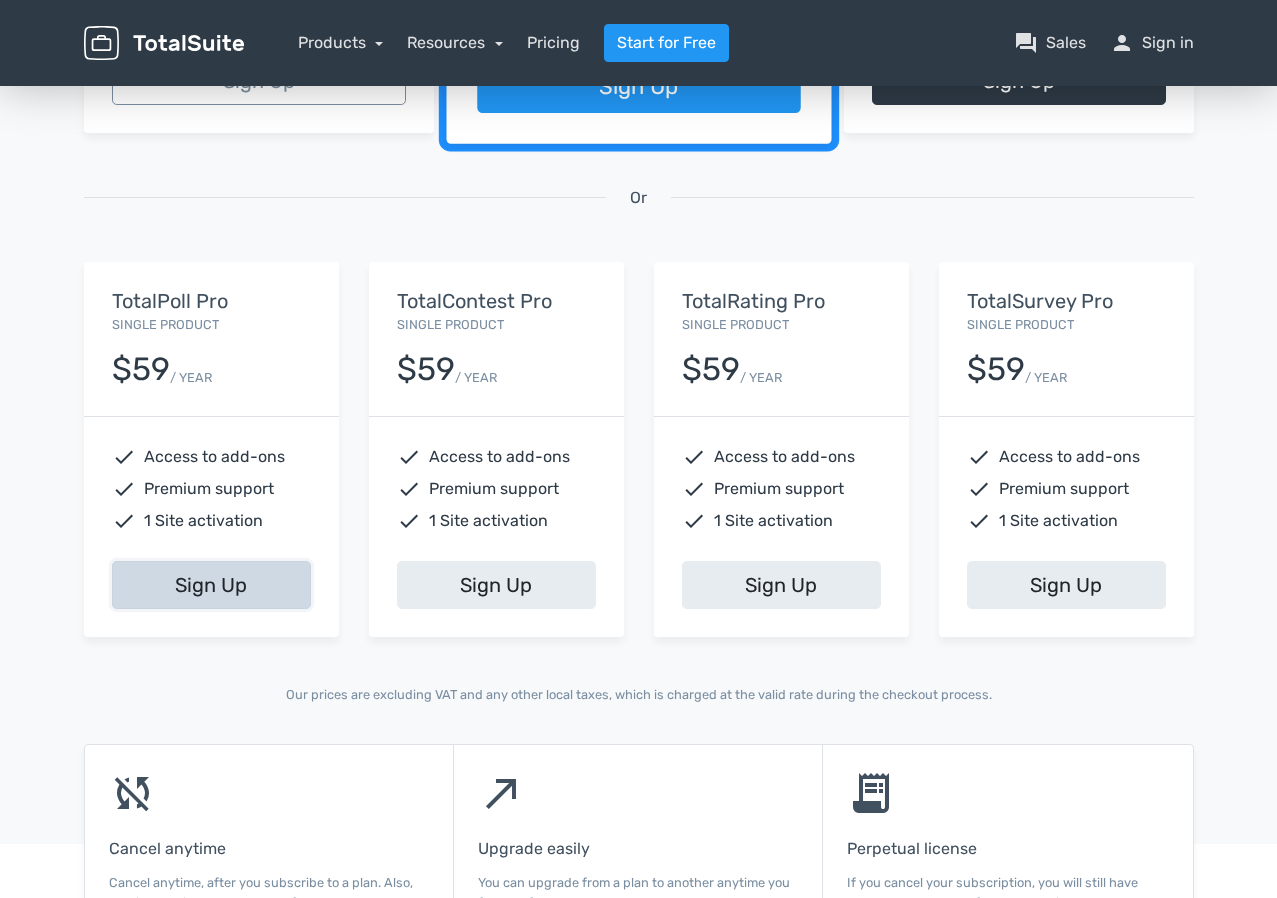 click on "Sign Up" at bounding box center (211, 585) 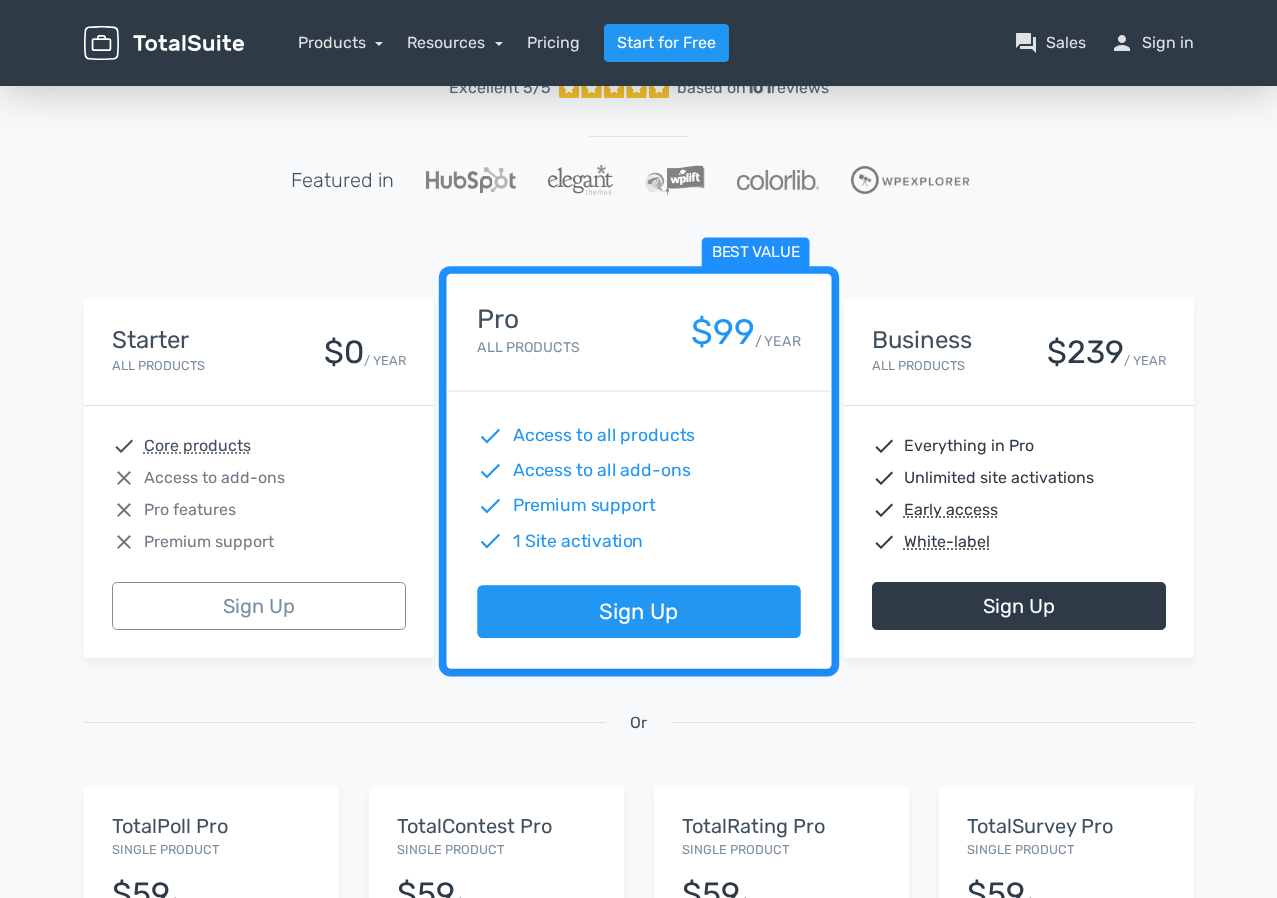 scroll, scrollTop: 0, scrollLeft: 0, axis: both 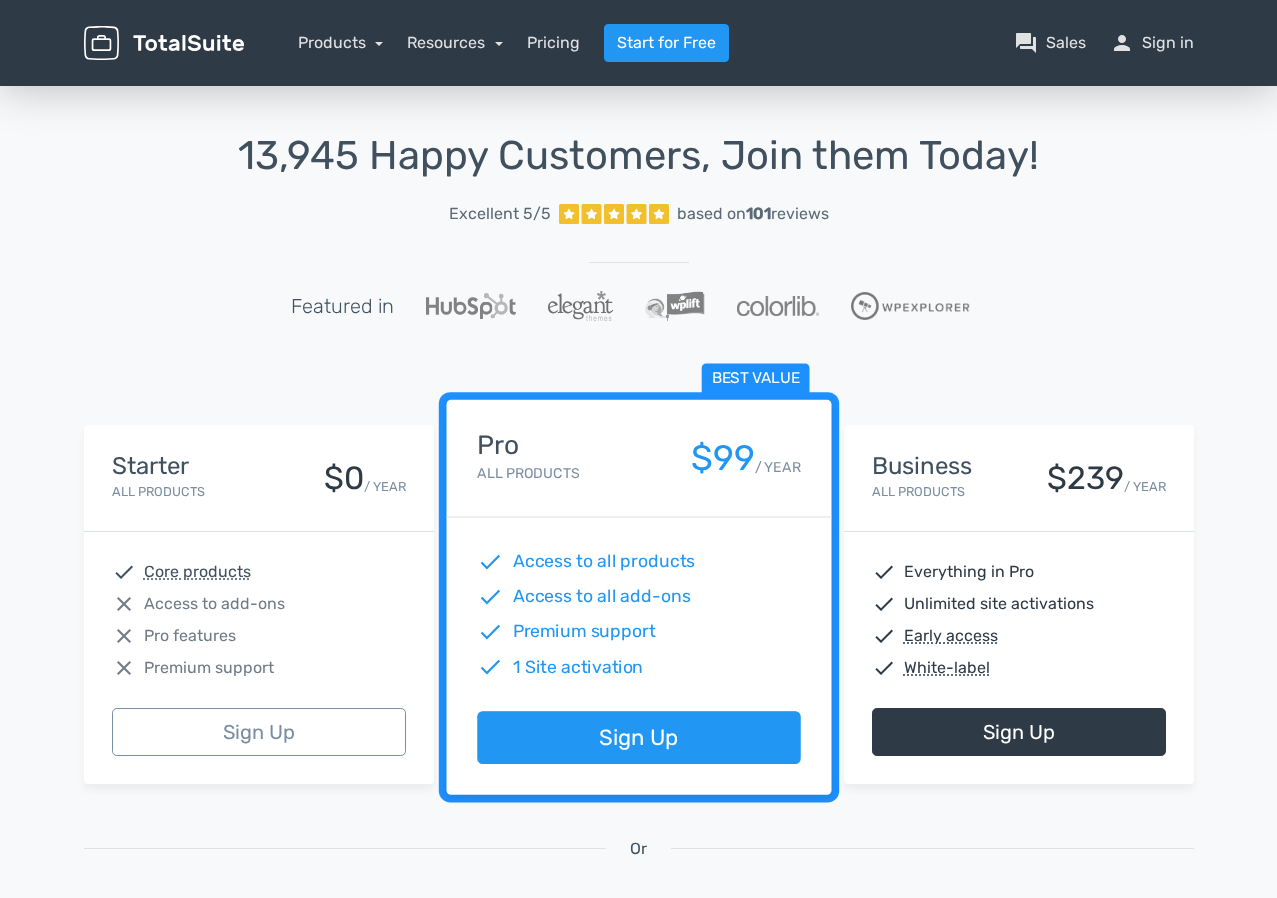 click on "13,945 Happy
Customers, Join them Today!   Excellent 5/5                       based on  101  reviews     Featured in             Starter   All Products   $0   / YEAR   check   Core
products   close   Access to add-ons   close   Pro features   close   Premium support   Sign Up   Best value   Pro   All Products   $99   / YEAR   check   Access to all products   check   Access to all add-ons   check   Premium support   check   1 Site activation   Sign Up   Business   All Products   $239   / YEAR   check   Everything in Pro   check   Unlimited site activations   check
Early access
check
White-label
Sign Up     Or     TotalPoll Pro   Single Product   $59   / YEAR   check   Access to add-ons   check   Premium support   check   1 Site activation   Sign Up   TotalContest Pro   Single Product   $59   / YEAR   check" at bounding box center [638, 738] 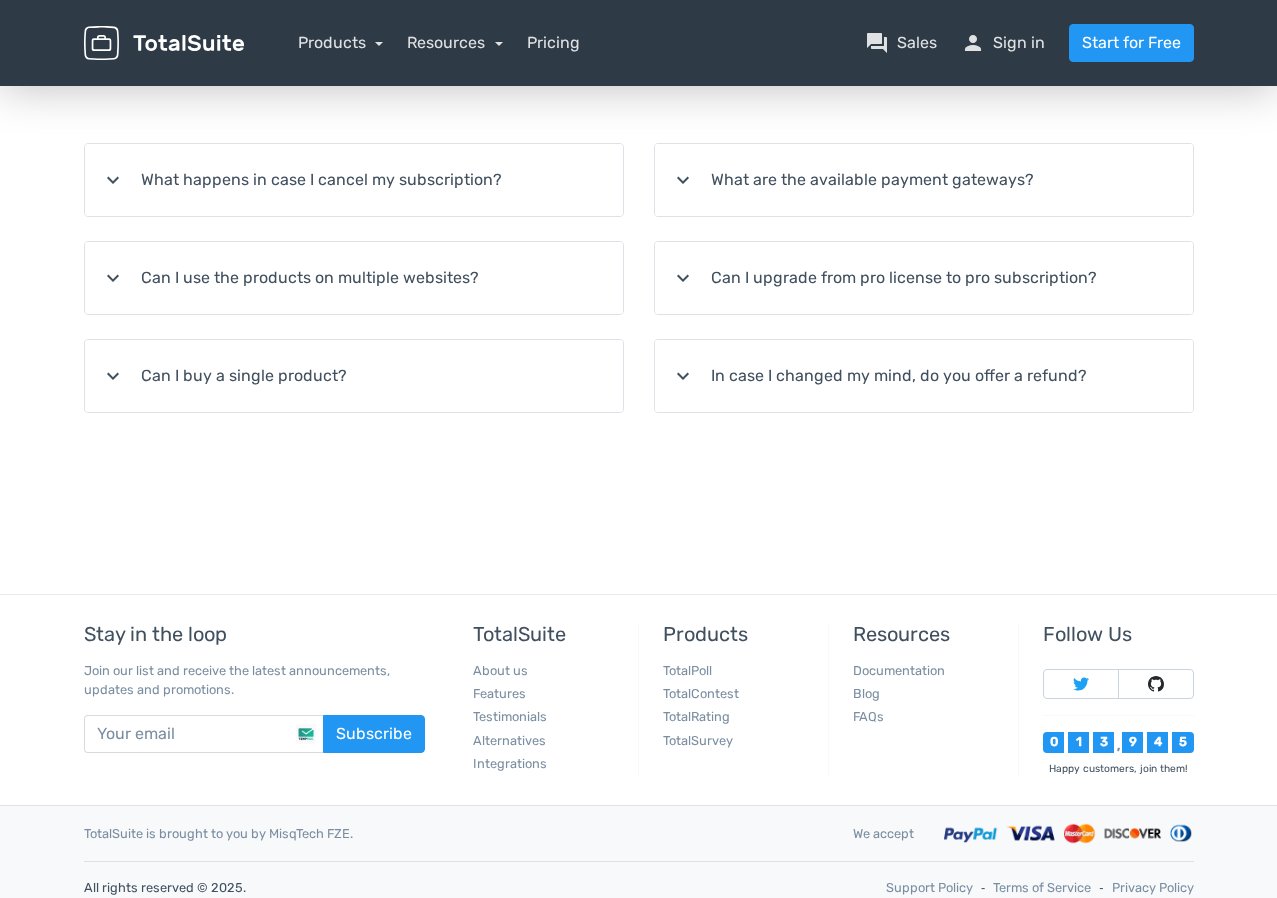 scroll, scrollTop: 401, scrollLeft: 0, axis: vertical 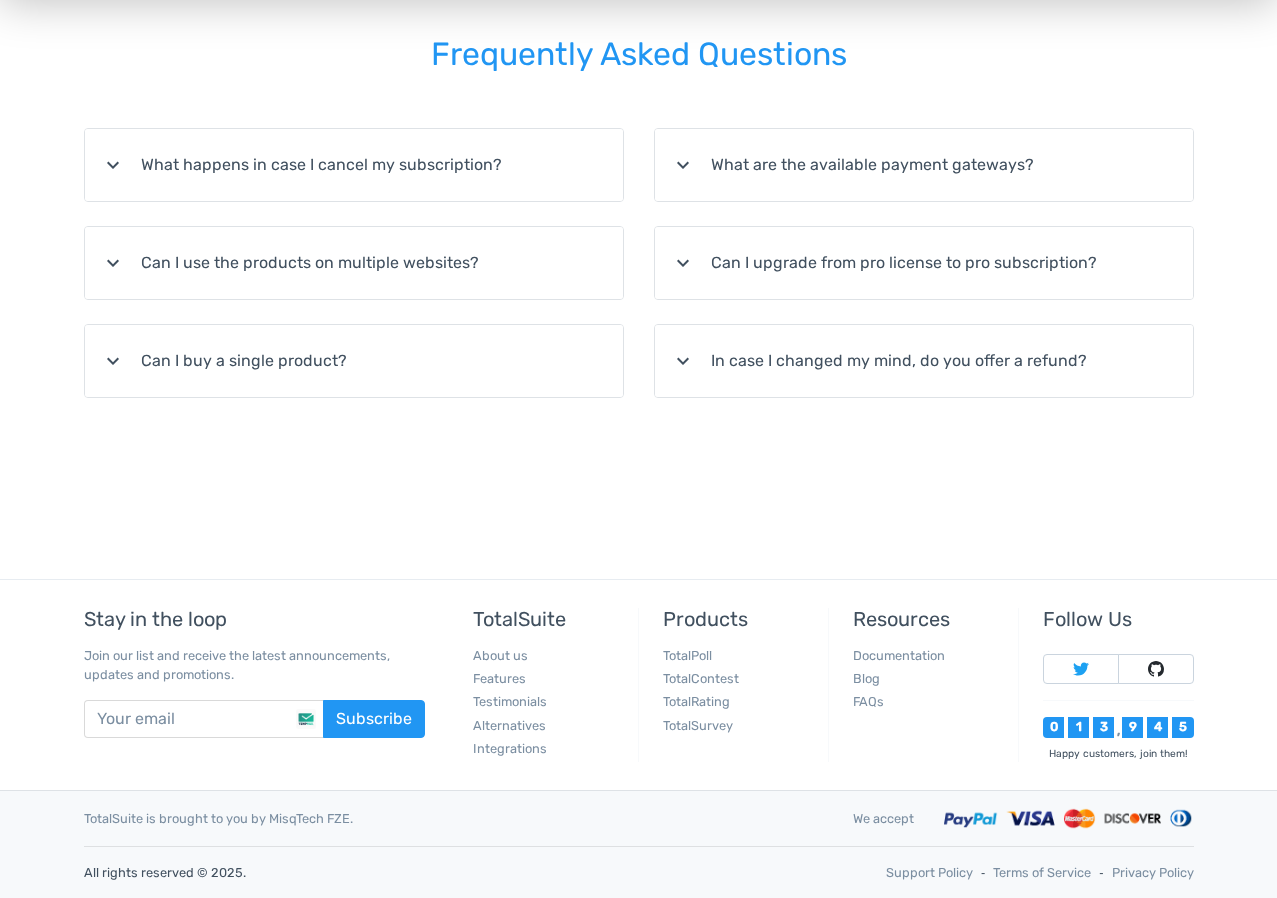 click on "expand_more  In case I changed my
mind, do you offer a refund?" at bounding box center (924, 361) 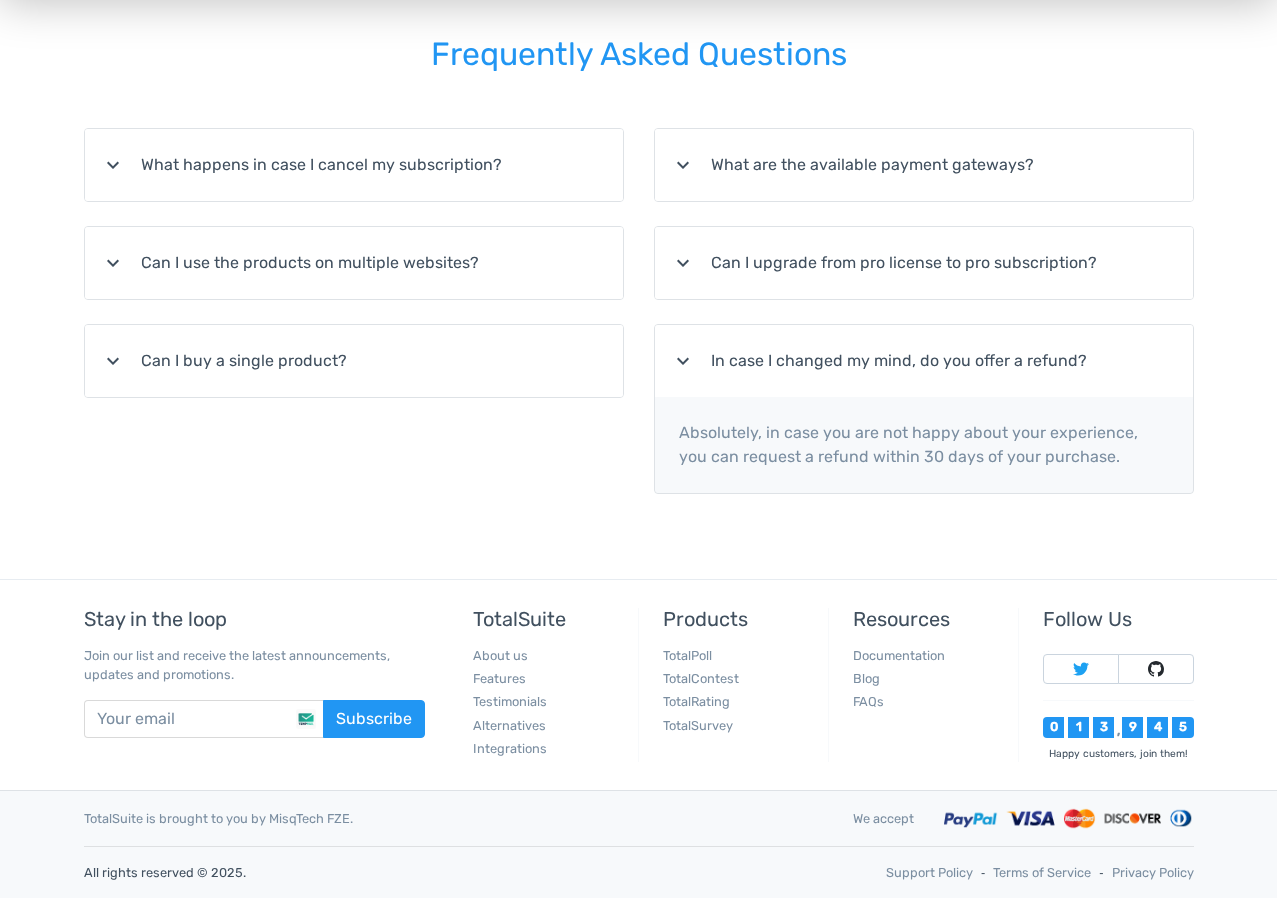 click on "Absolutely, in case you are not happy about
your experience, you can request a refund within 30 days of your purchase." at bounding box center [924, 445] 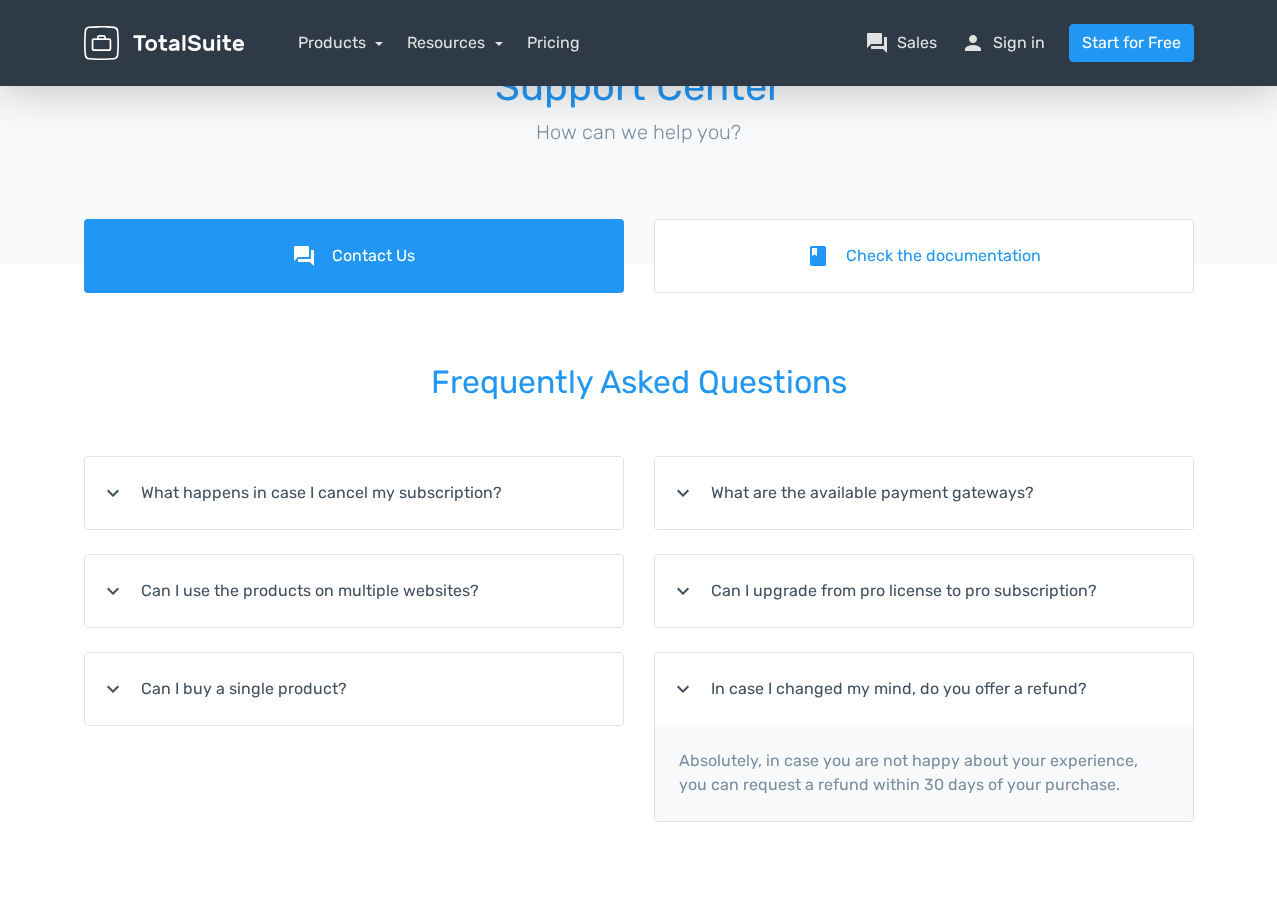 scroll, scrollTop: 0, scrollLeft: 0, axis: both 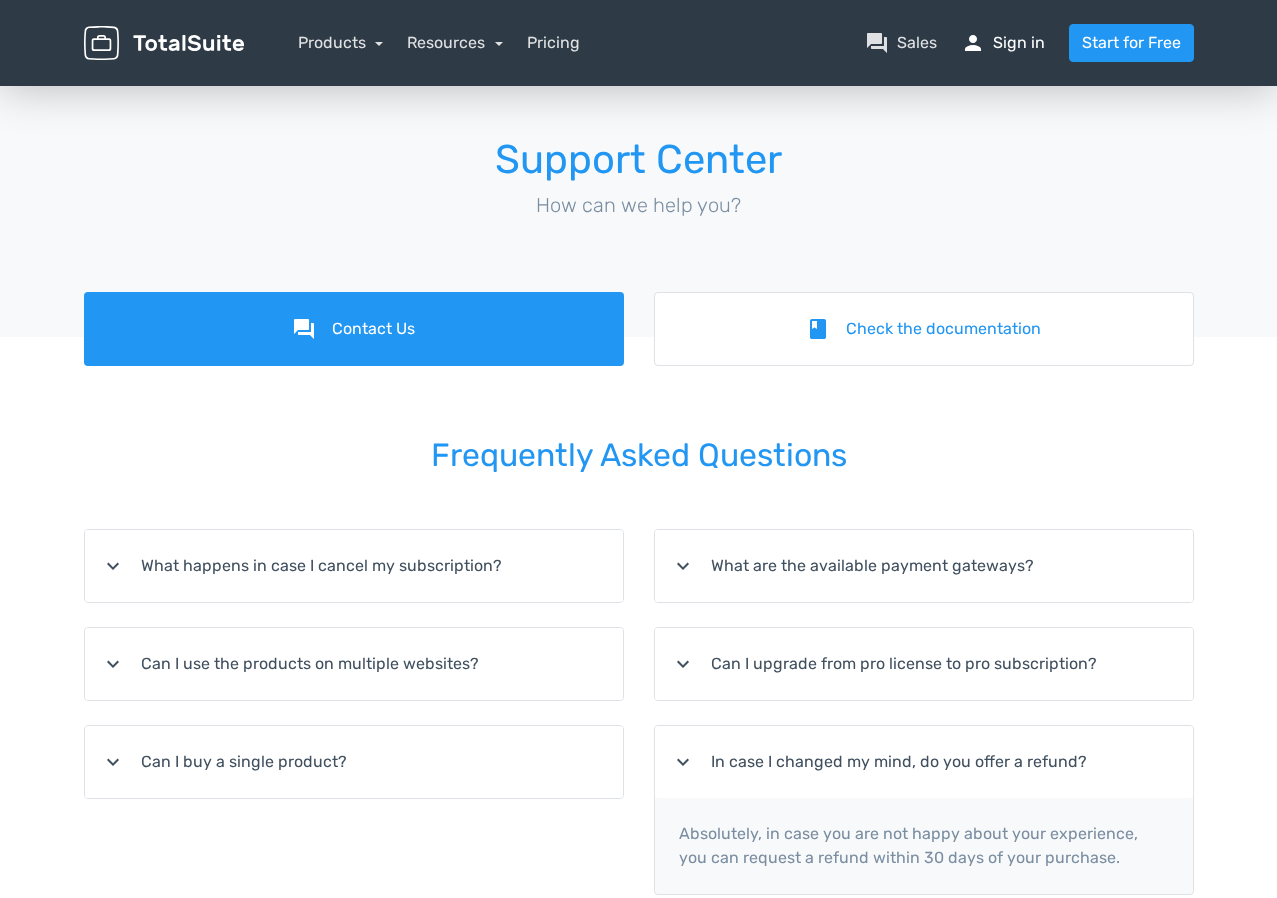 click on "person Sign in" at bounding box center [1003, 43] 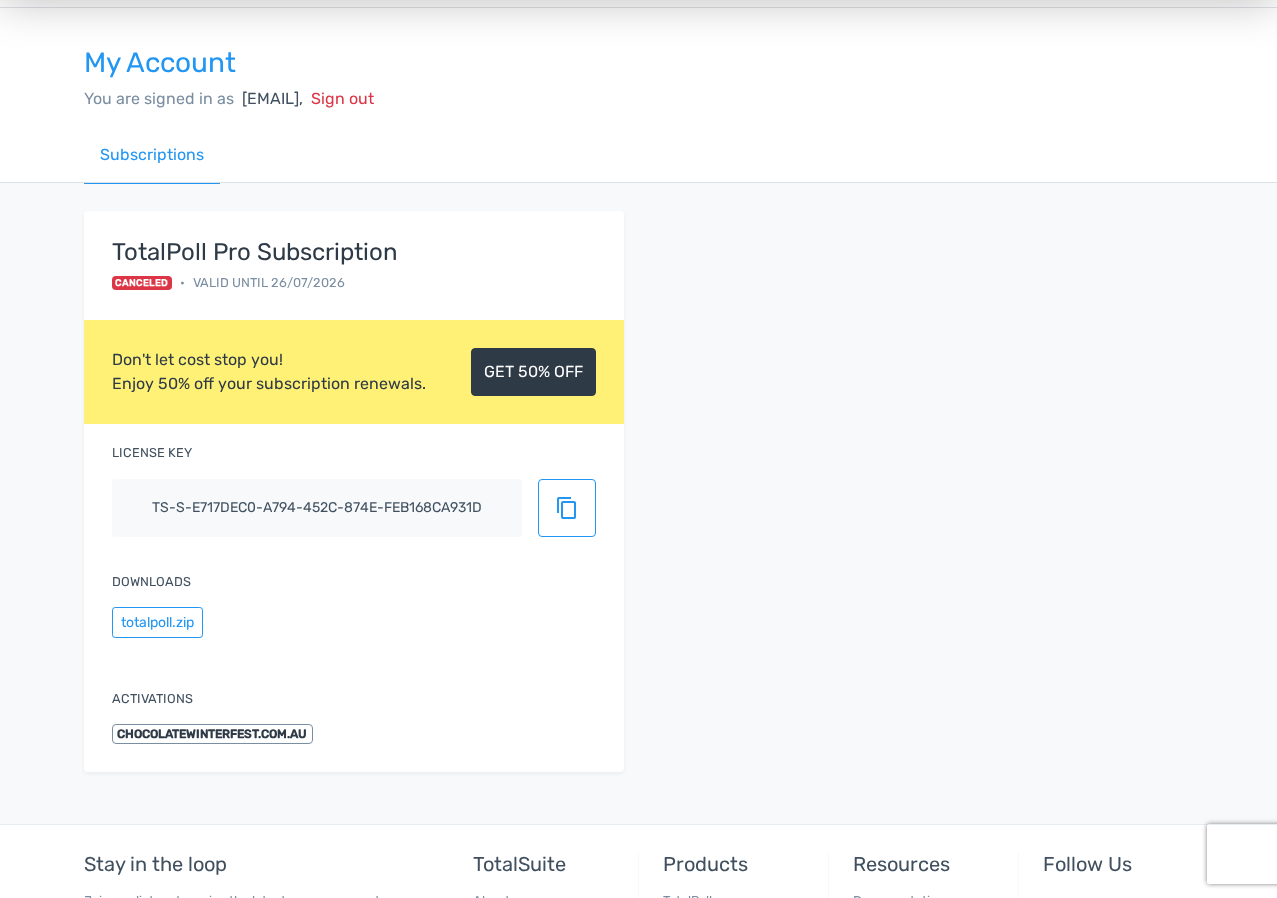 scroll, scrollTop: 77, scrollLeft: 0, axis: vertical 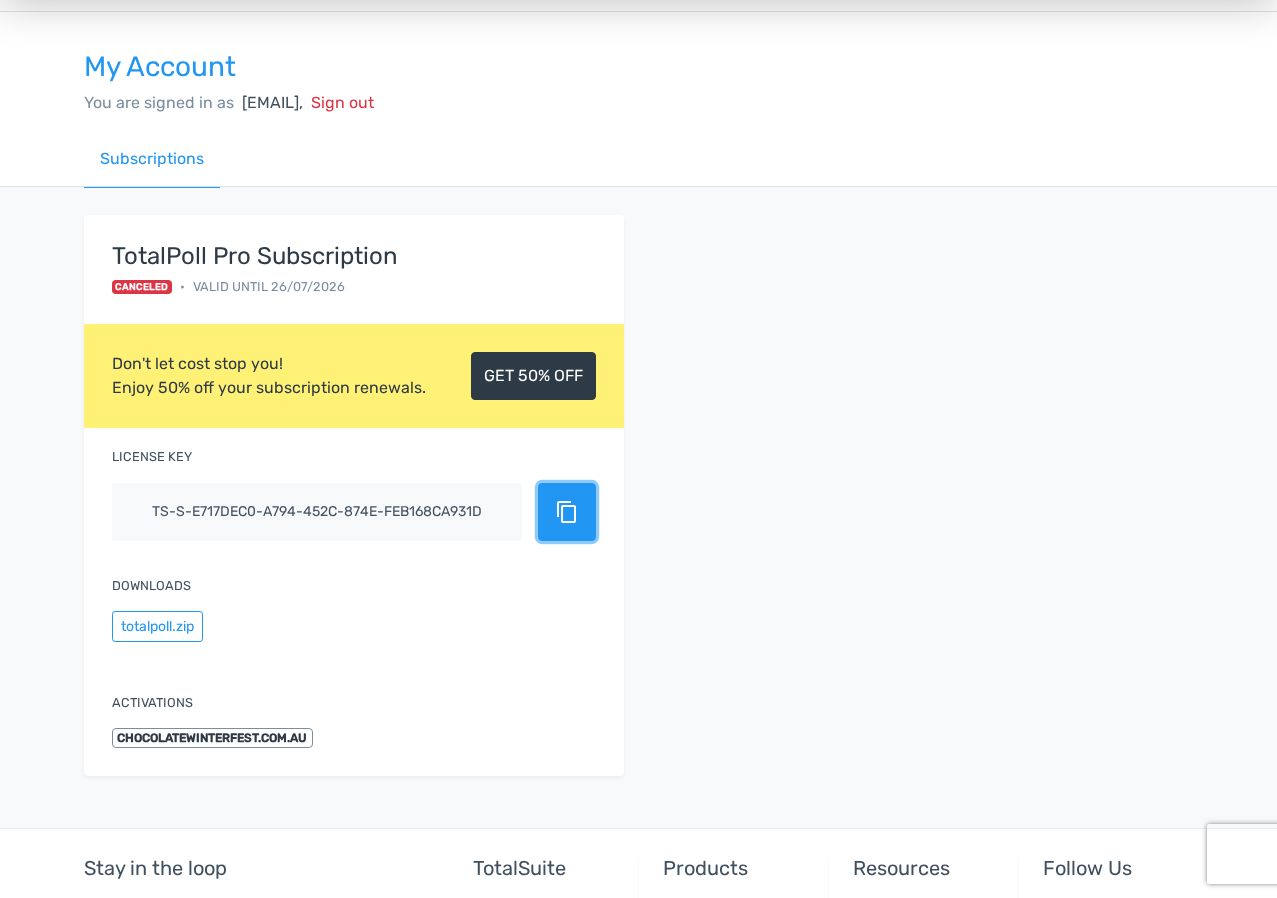 click on "content_copy" at bounding box center [567, 512] 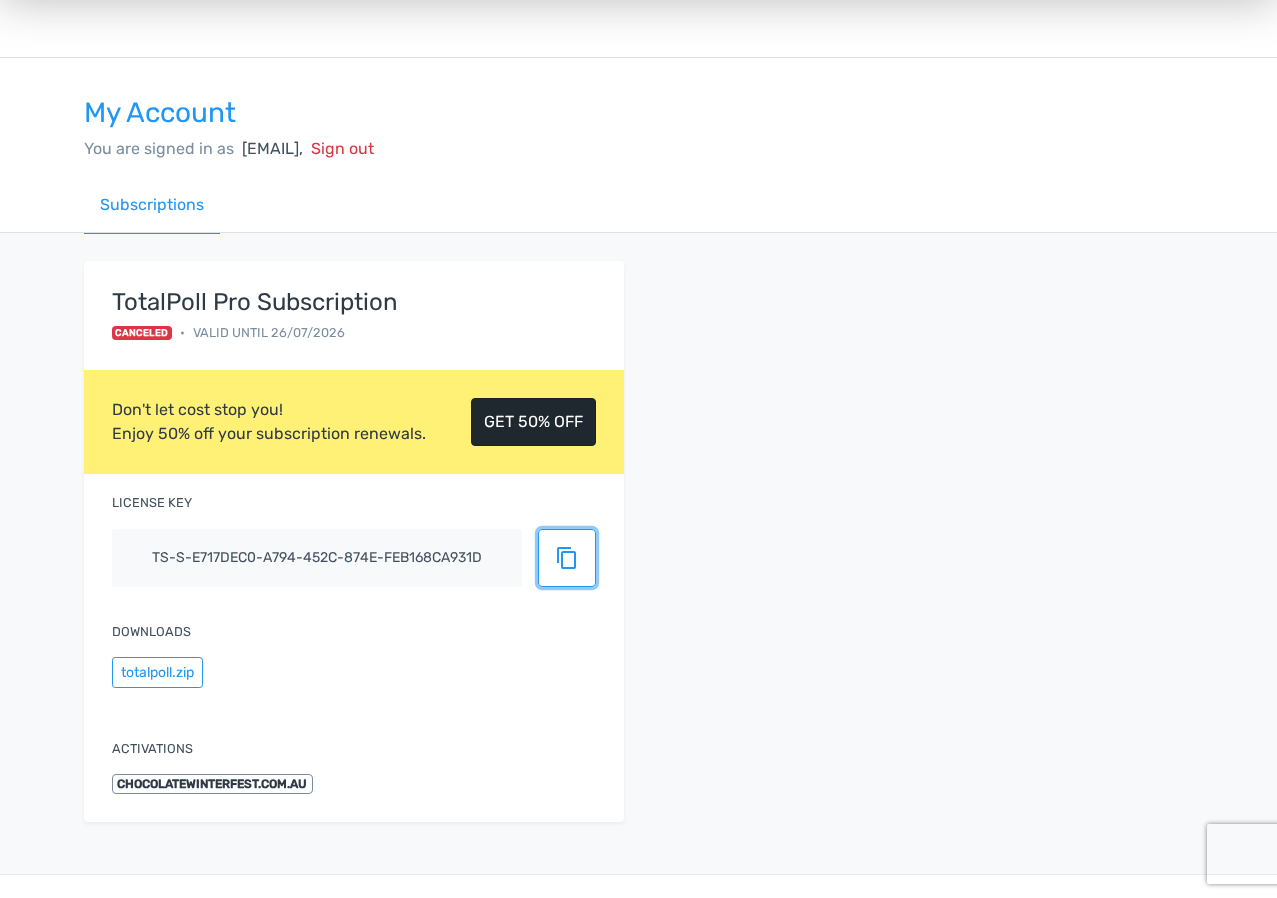 scroll, scrollTop: 23, scrollLeft: 0, axis: vertical 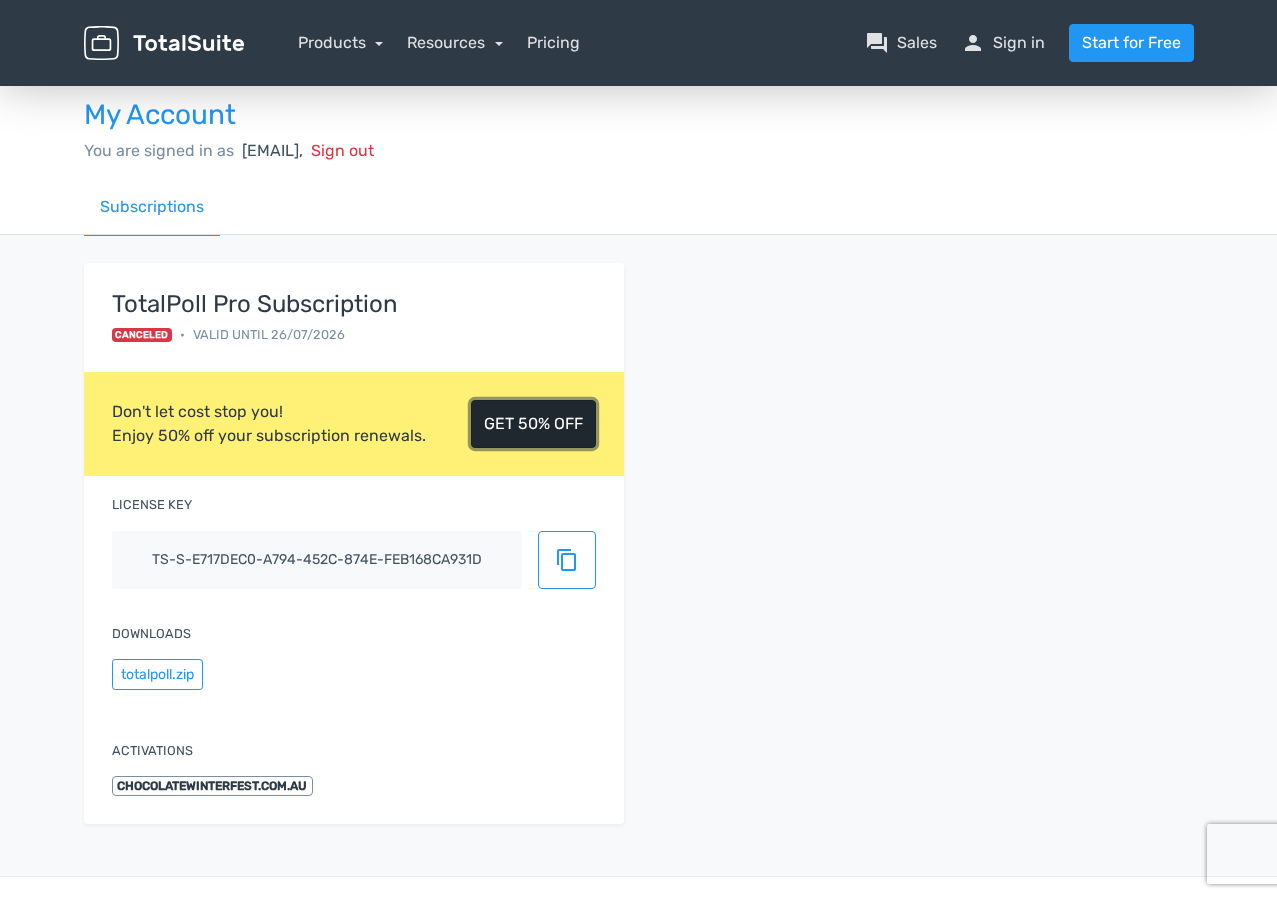 click on "GET 50%
OFF" at bounding box center [533, 424] 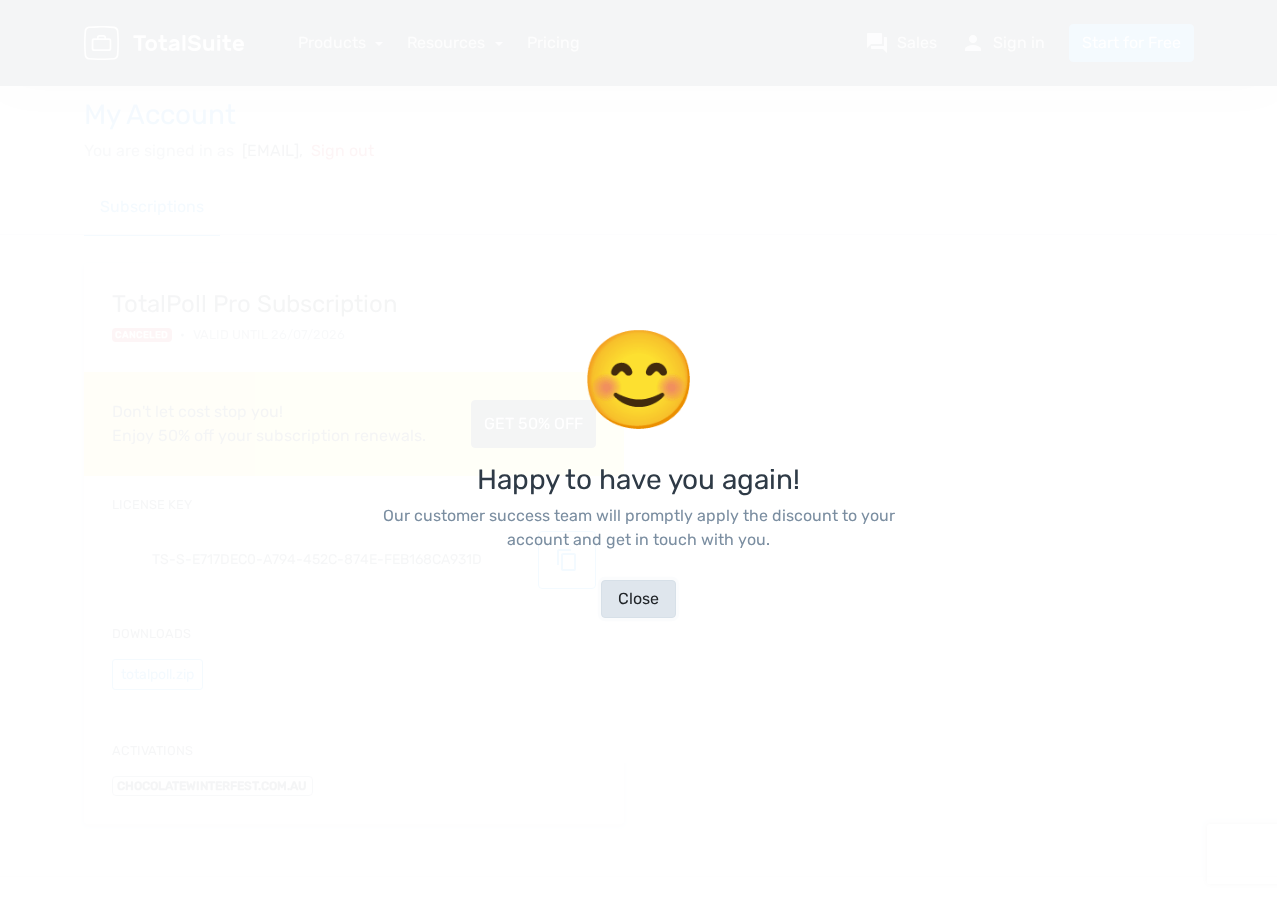 click on "Close" at bounding box center (638, 599) 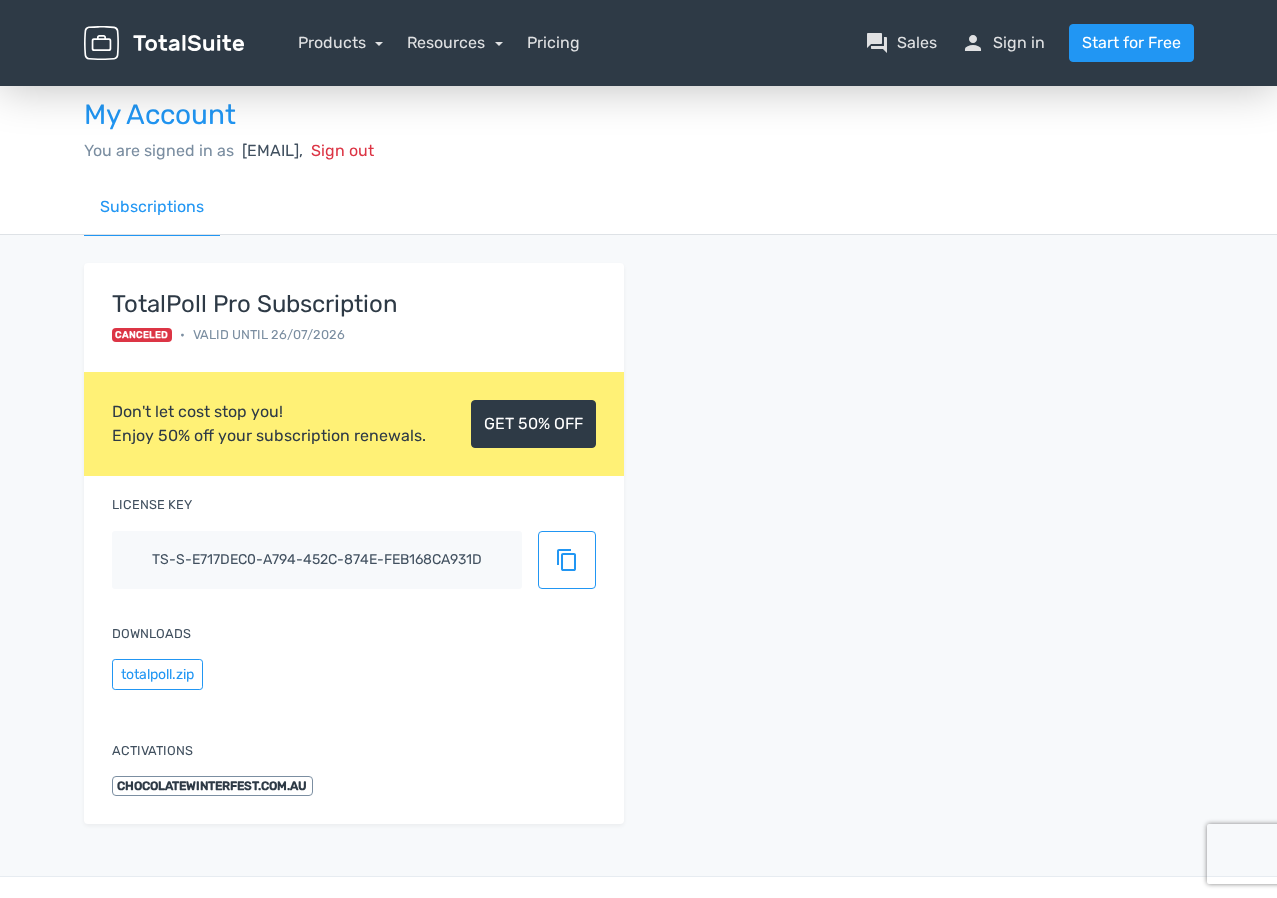 click on "TotalPoll Pro Subscription
Canceled
•
Valid until 26/07/2026
Don't let cost stop you!
Enjoy 50% off your subscription renewals.
GET 50%
OFF   License
key   ts-s-e717dec0-a794-452c-874e-feb168ca931d   content_copy   Downloads   totalpoll.zip
Activations     chocolatewinterfest.com.au" at bounding box center (639, 555) 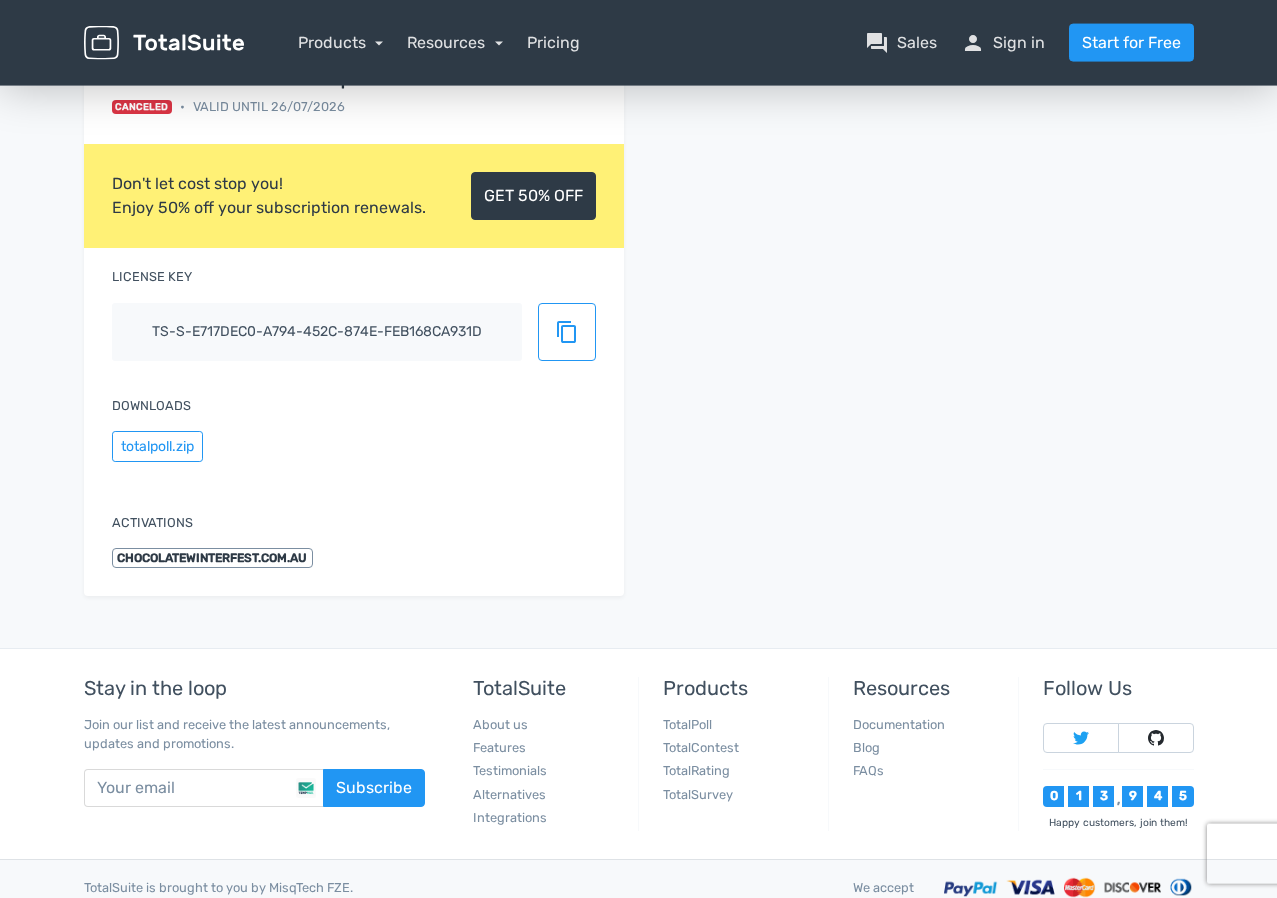 scroll, scrollTop: 323, scrollLeft: 0, axis: vertical 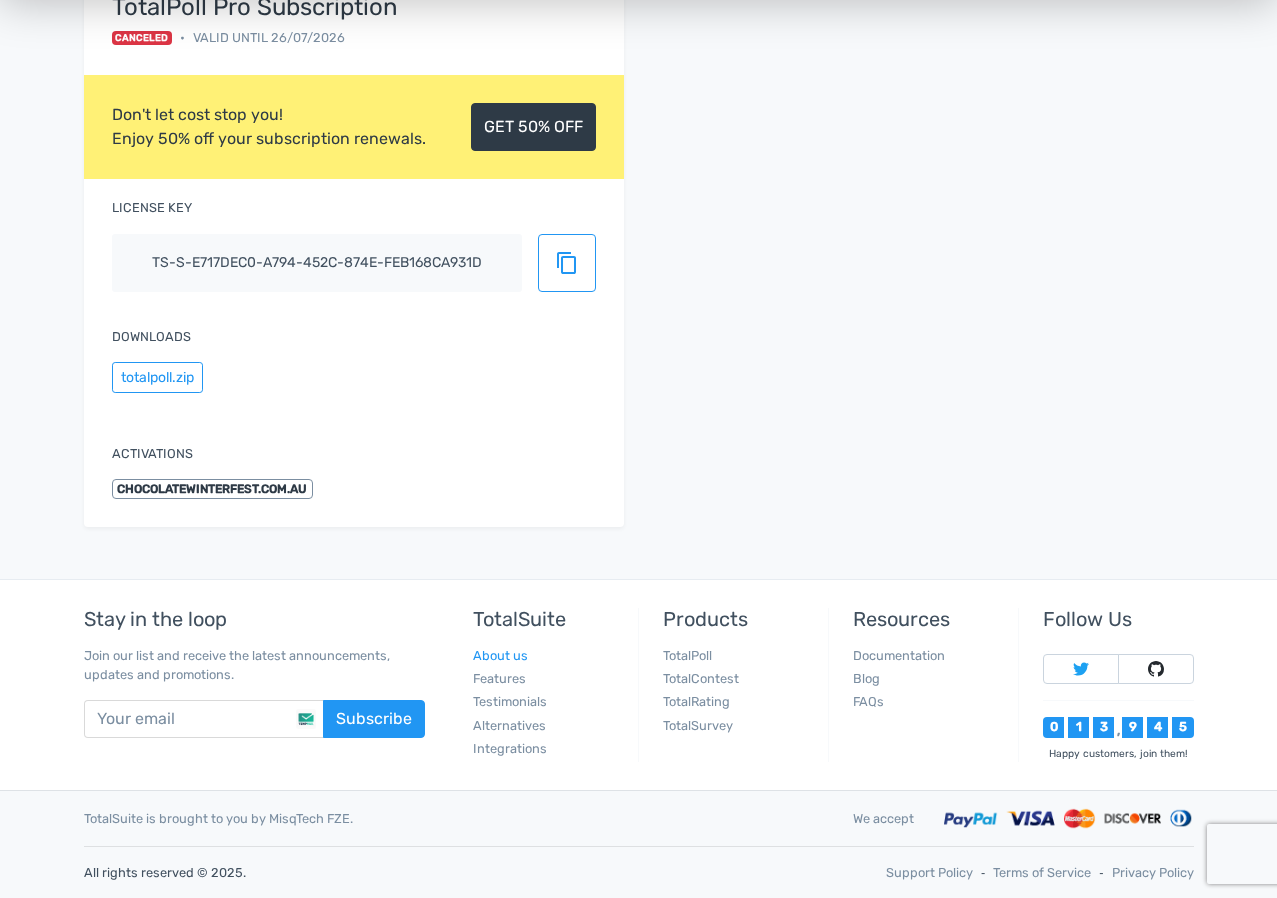 click on "About us" at bounding box center (500, 655) 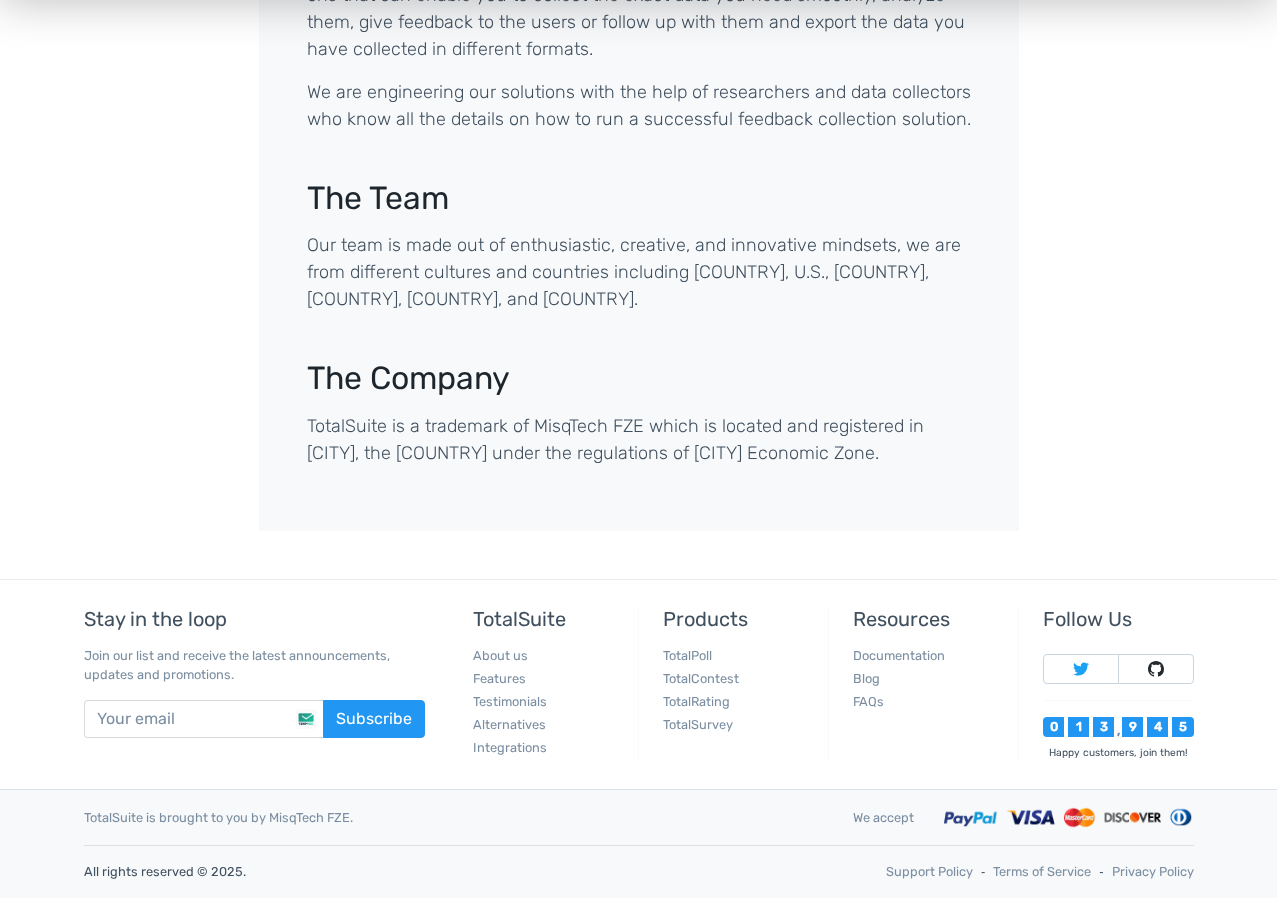 scroll, scrollTop: 733, scrollLeft: 0, axis: vertical 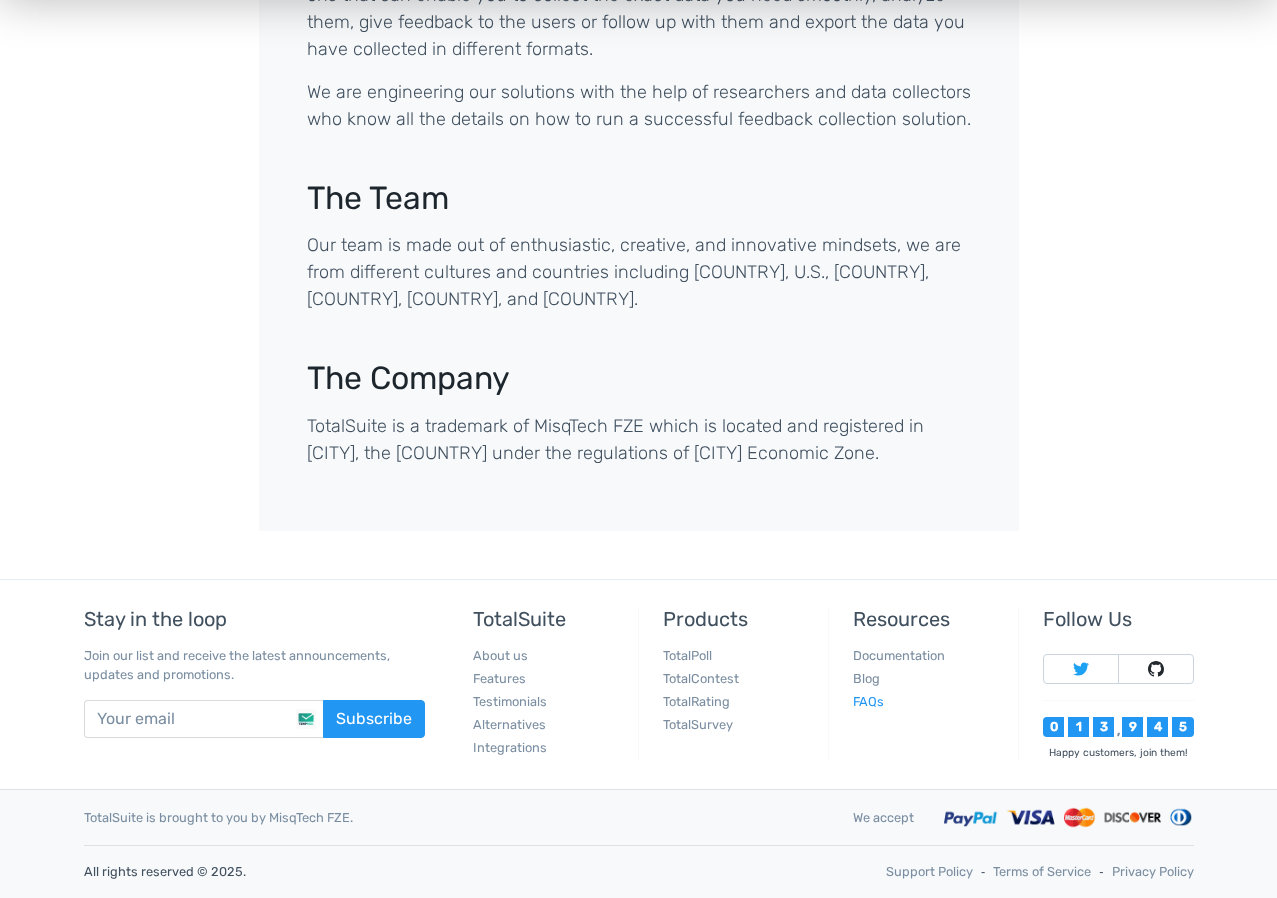 click on "FAQs" at bounding box center [868, 701] 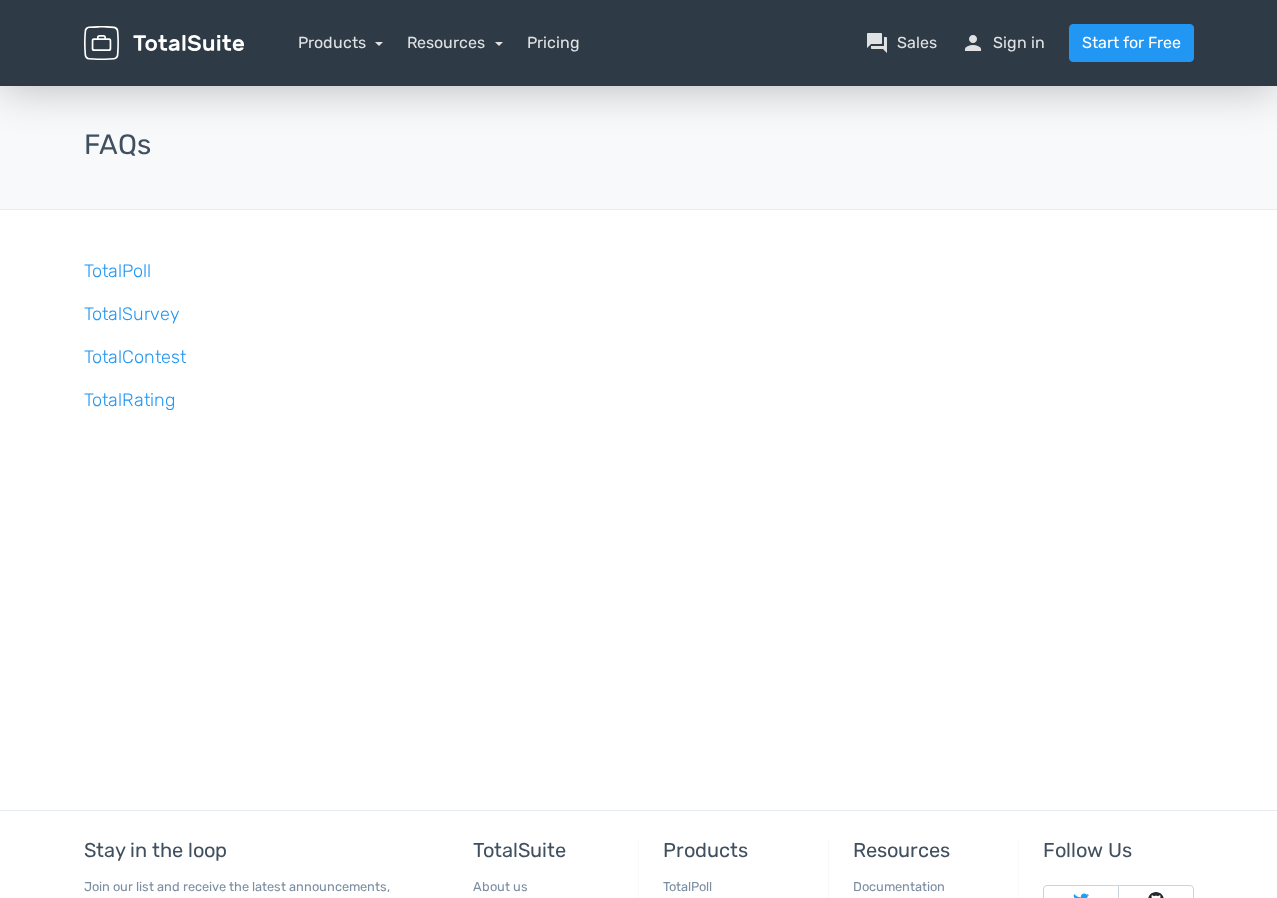 scroll, scrollTop: 0, scrollLeft: 0, axis: both 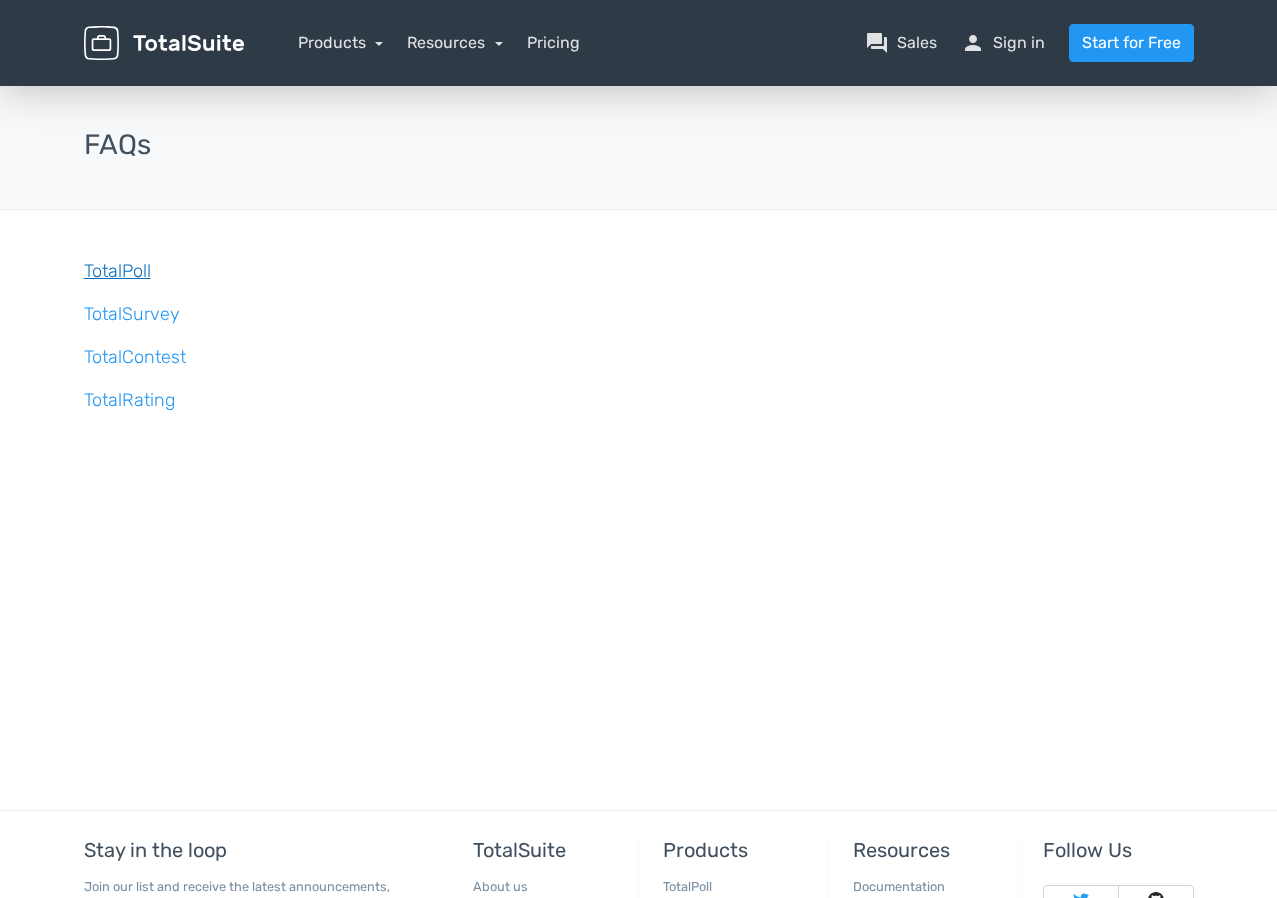 click on "TotalPoll" at bounding box center (117, 271) 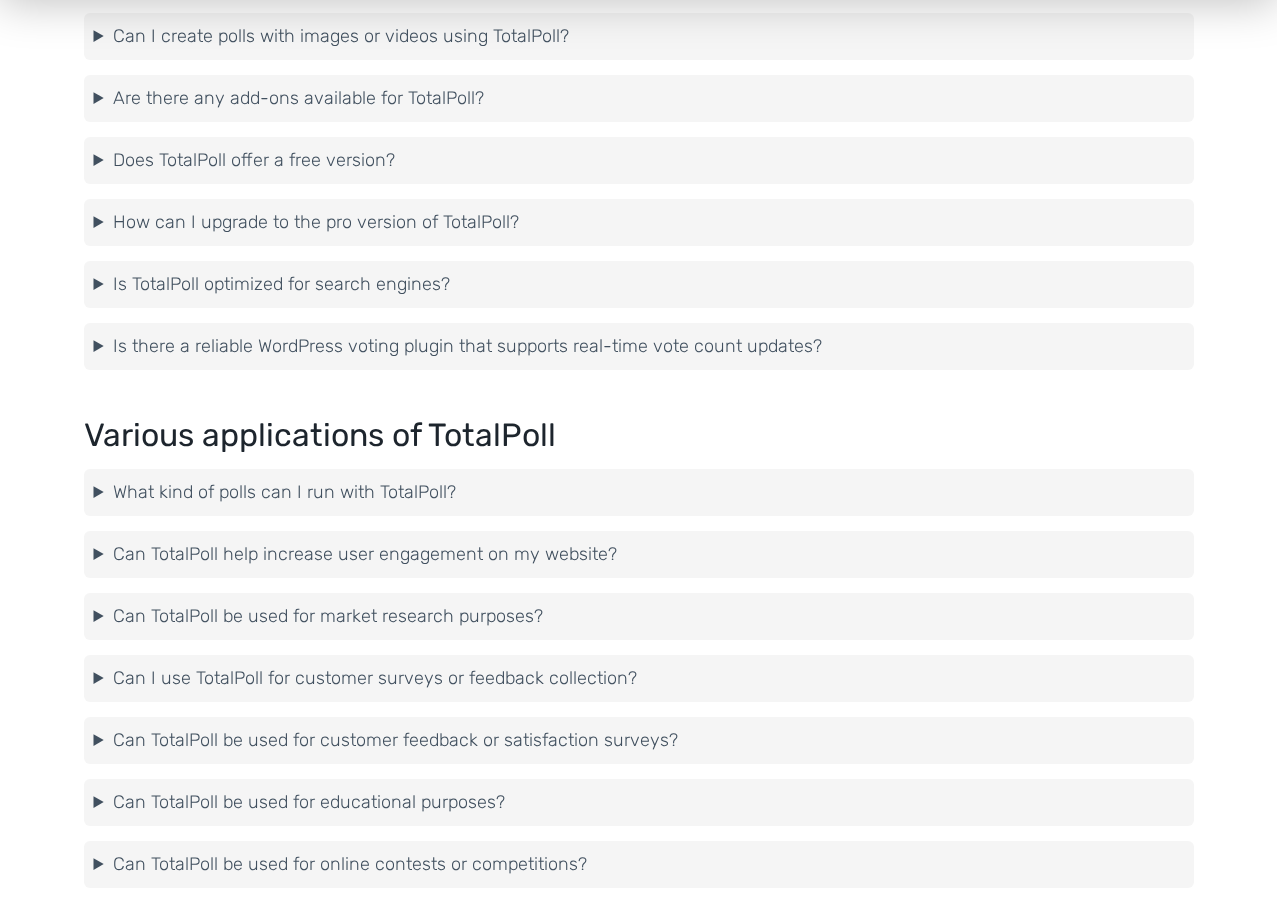 scroll, scrollTop: 4291, scrollLeft: 0, axis: vertical 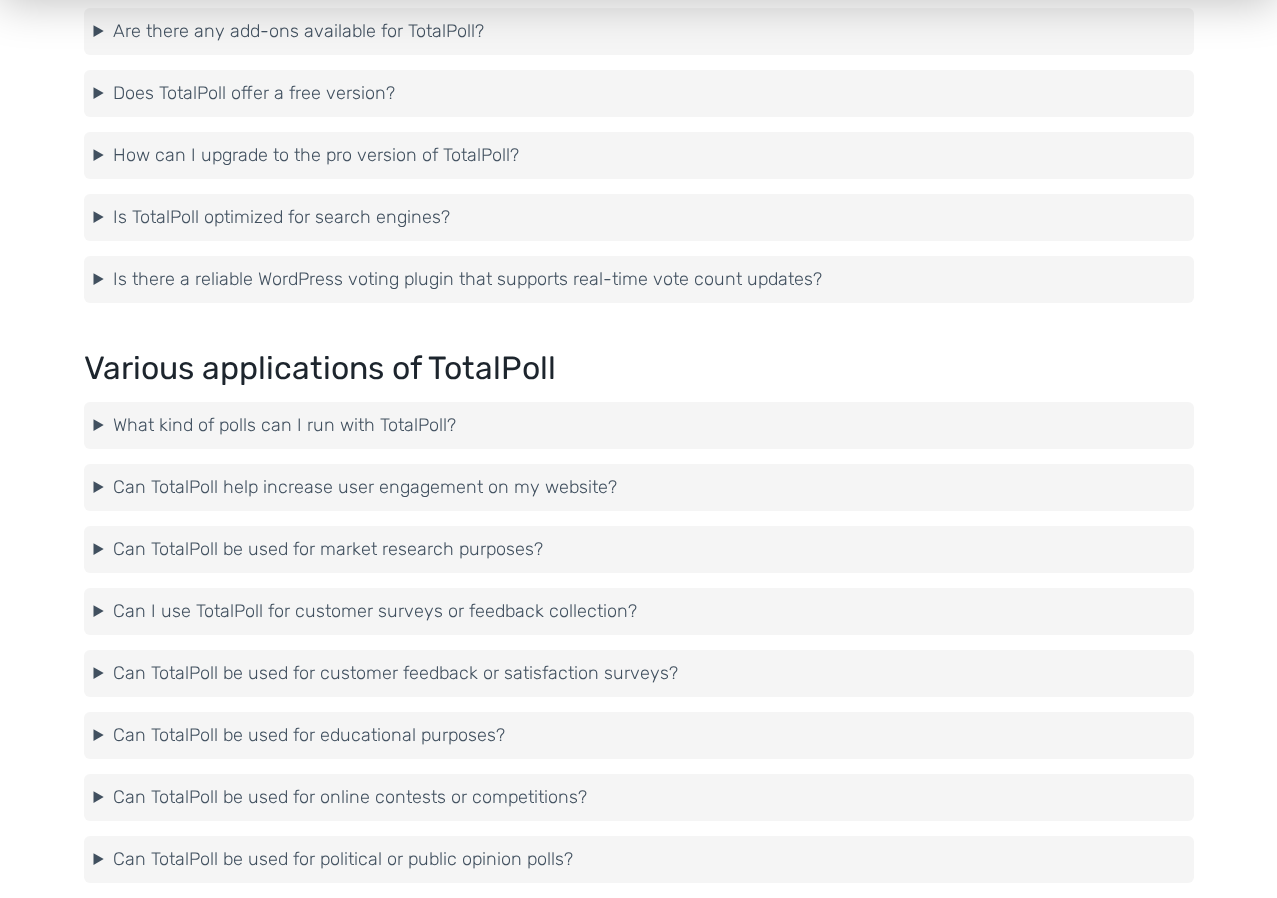 click on "TotalPoll FAQs
Table of Contents
Toggle
Choosing a WordPress poll plugin Introduction to TotalPoll Technical information Using TotalPoll Creating and managing polls TotalPoll compatibility and security Features and functionality Various applications of TotalPoll Support and resources
Choosing a WordPress poll plugin
Why should you use a WordPress poll plugin?
WordPress poll plugins, like TotalPoll, are essential for engaging your website visitors and gathering valuable feedback. By integrating a poll plugin into your WordPress site, you can easily create and manage polls, surveys, and quizzes. With features like real-time vote count updates and analytics, TotalPoll ensures you have access to actionable data. So, whether you're looking for a simple poll or a more complex contest, TotalPoll is the go-to WordPress poll plugin for all your needs.
as TotalPoll?
TotalPoll Lite version" at bounding box center [638, -1372] 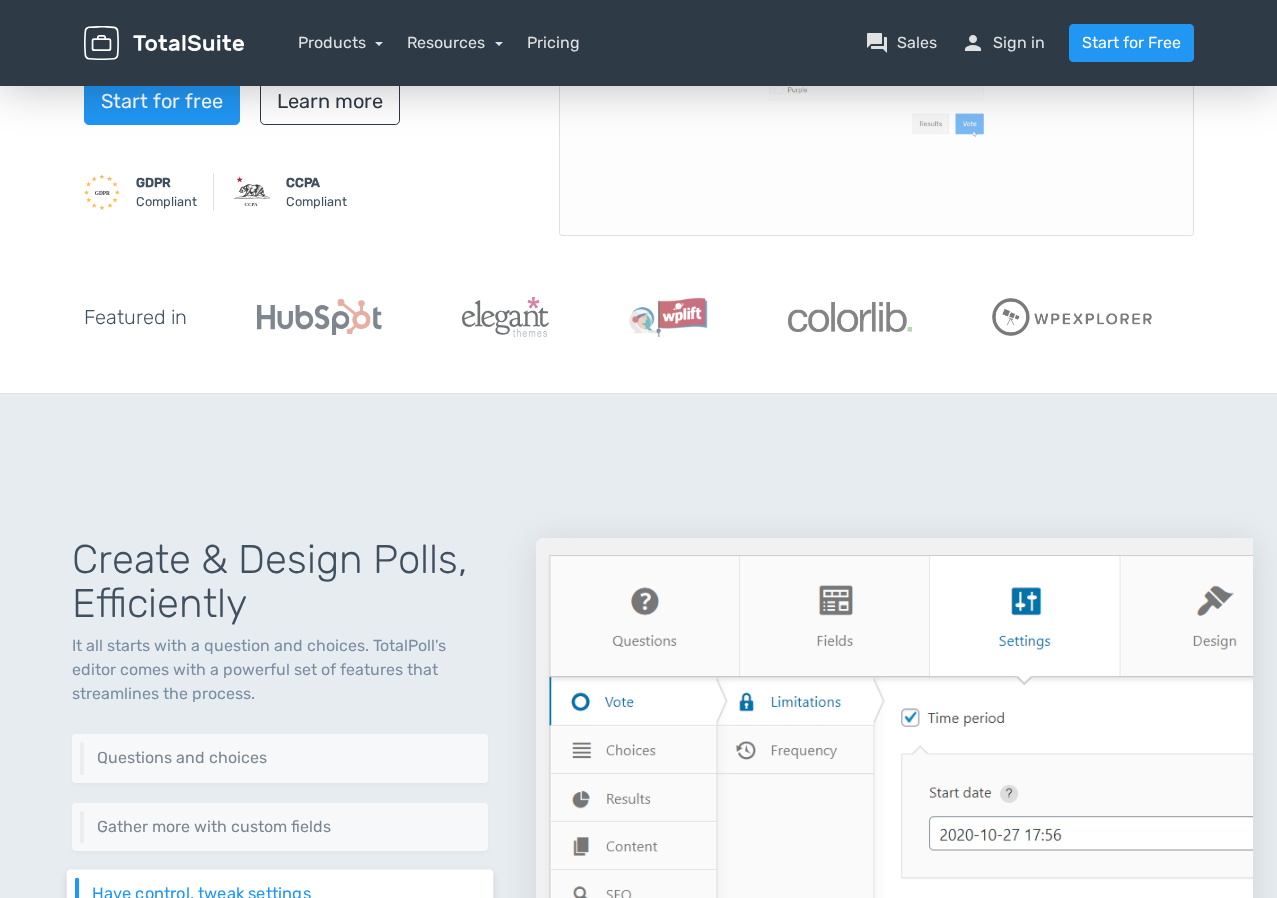 scroll, scrollTop: 0, scrollLeft: 0, axis: both 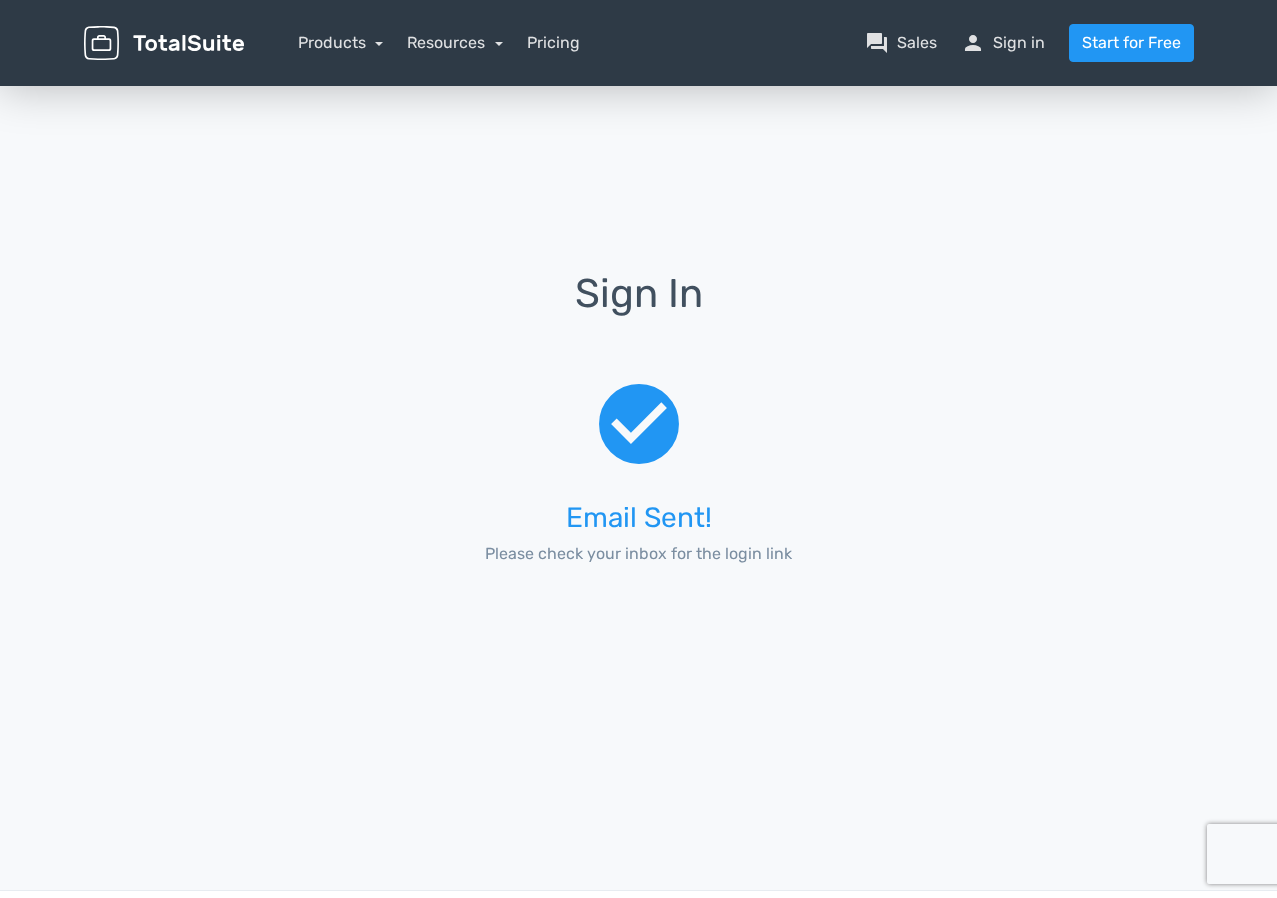 drag, startPoint x: 0, startPoint y: 0, endPoint x: 1223, endPoint y: 415, distance: 1291.4929 